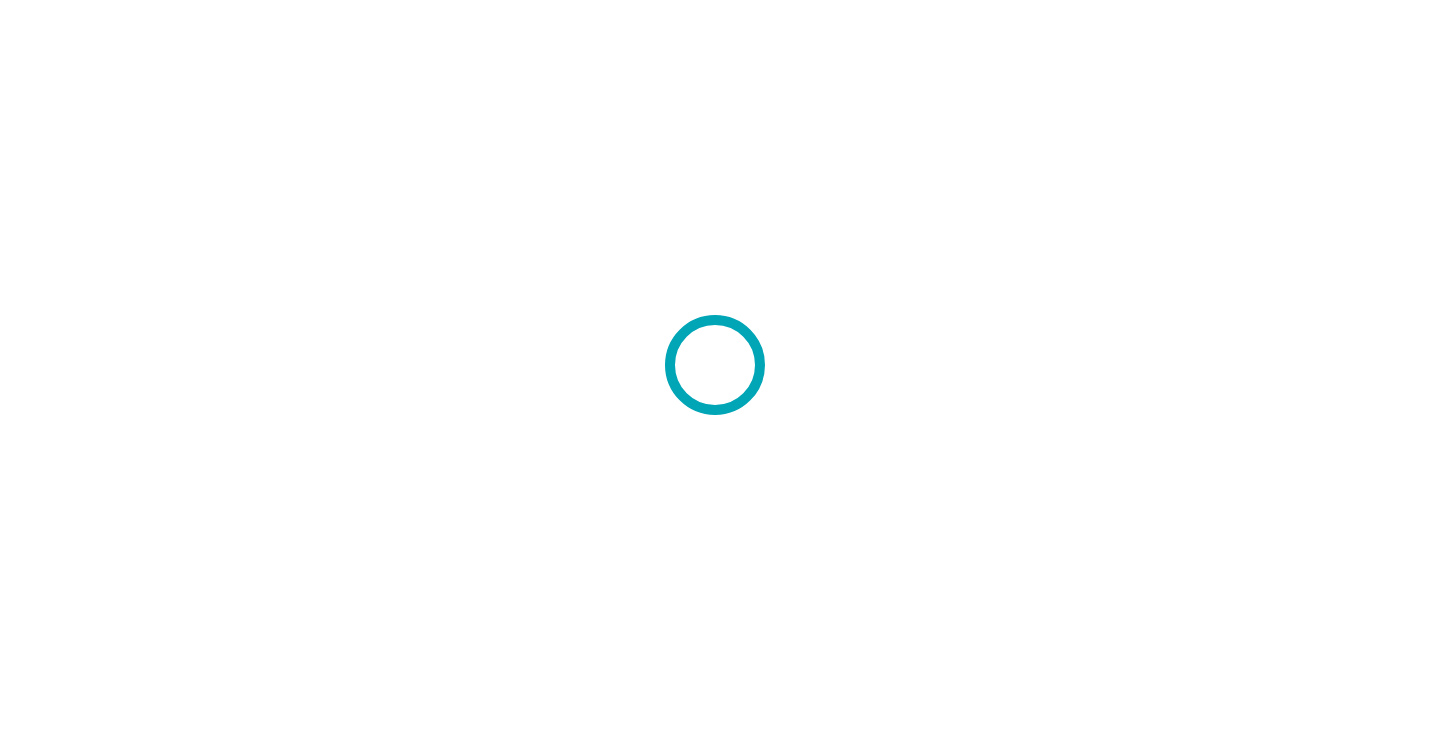 scroll, scrollTop: 0, scrollLeft: 0, axis: both 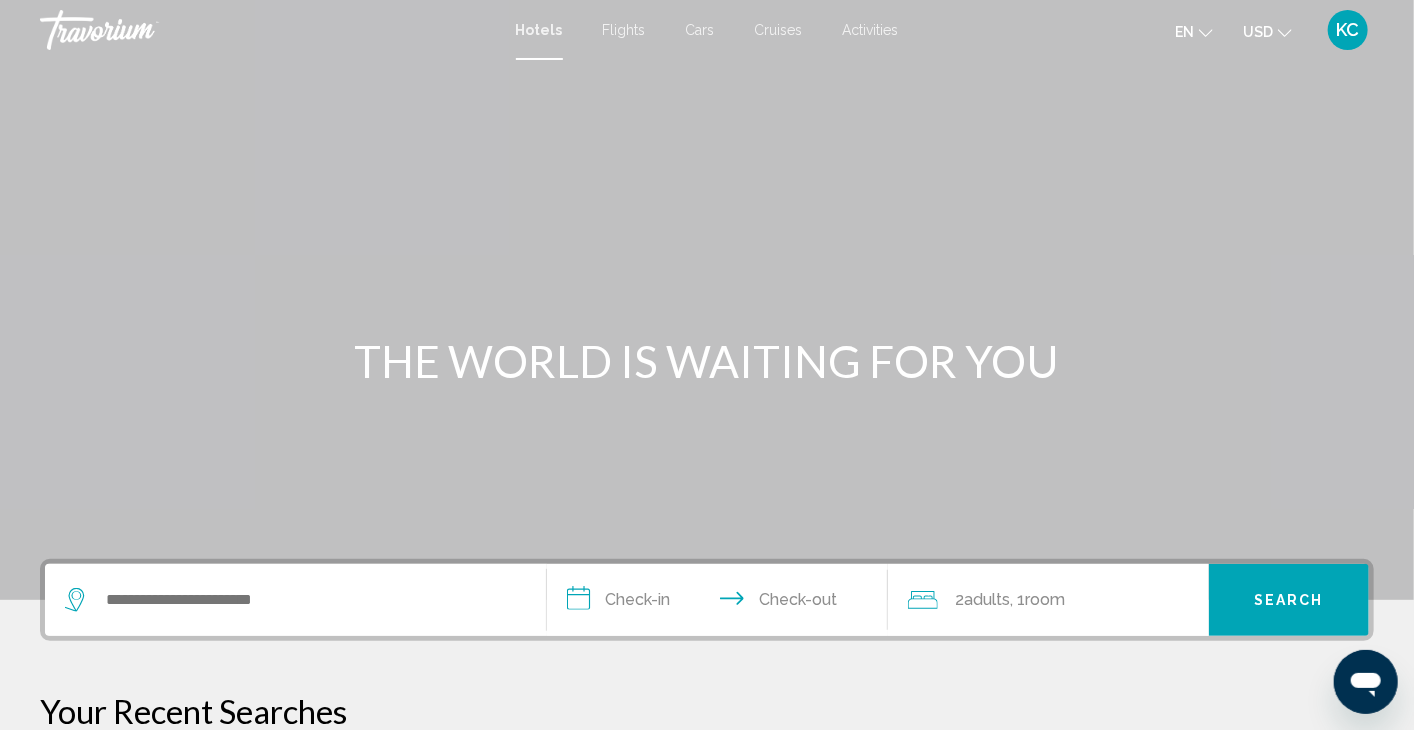 click on "Cruises" at bounding box center (779, 30) 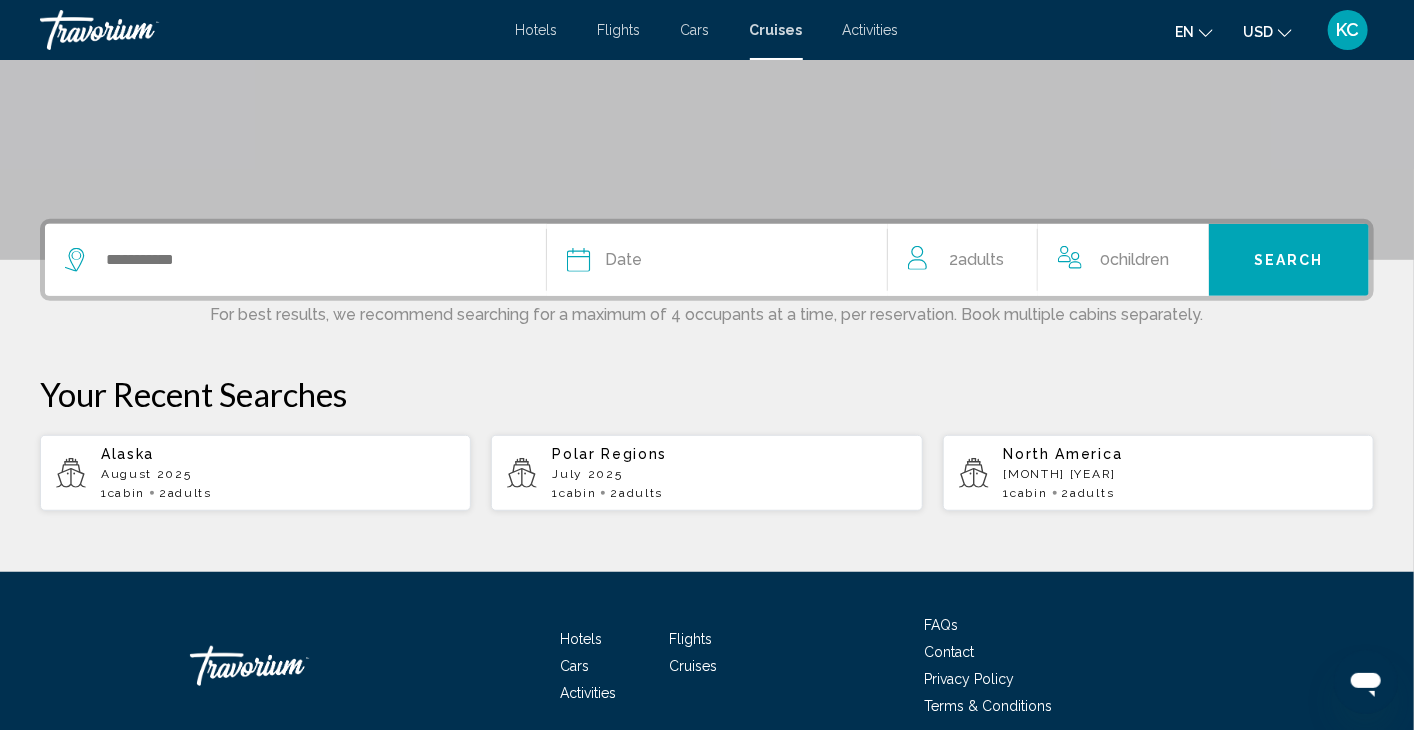scroll, scrollTop: 420, scrollLeft: 0, axis: vertical 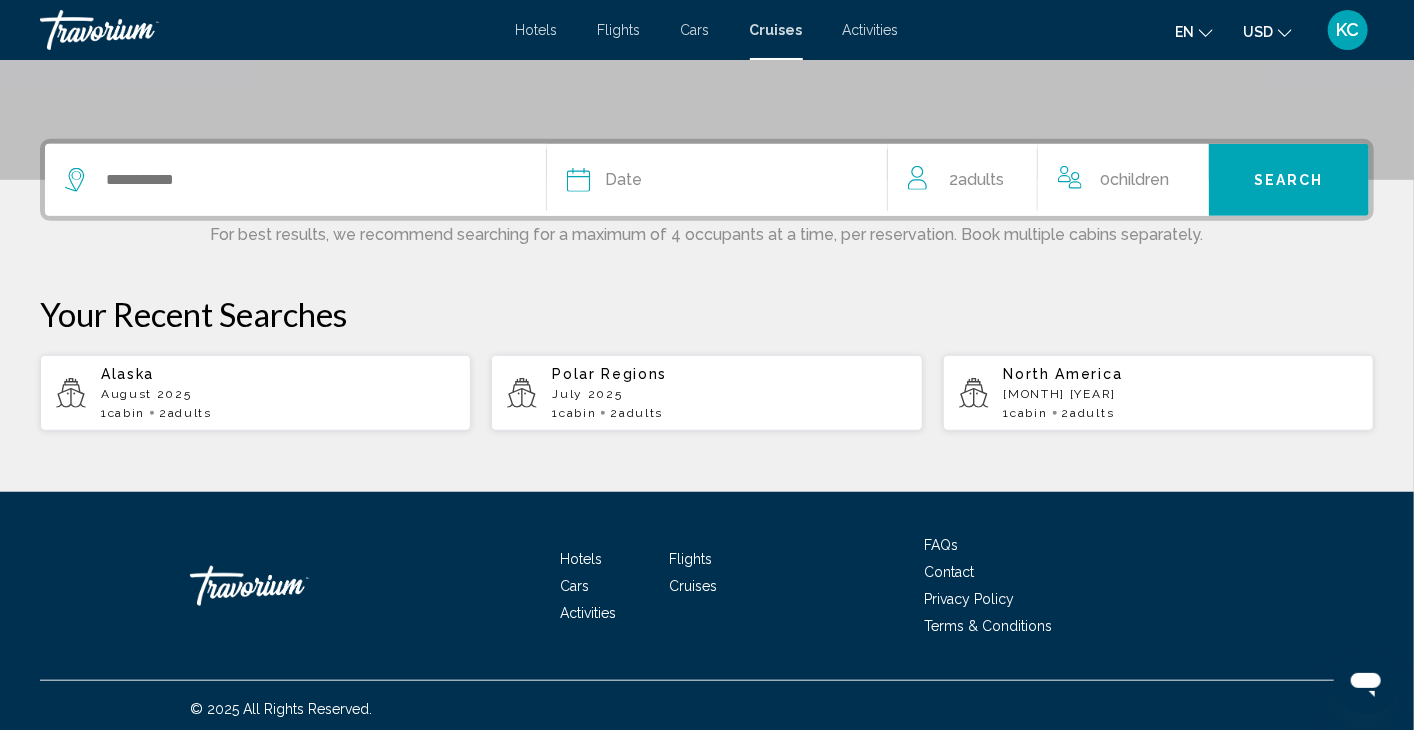 click on "Polar Regions" at bounding box center (609, 374) 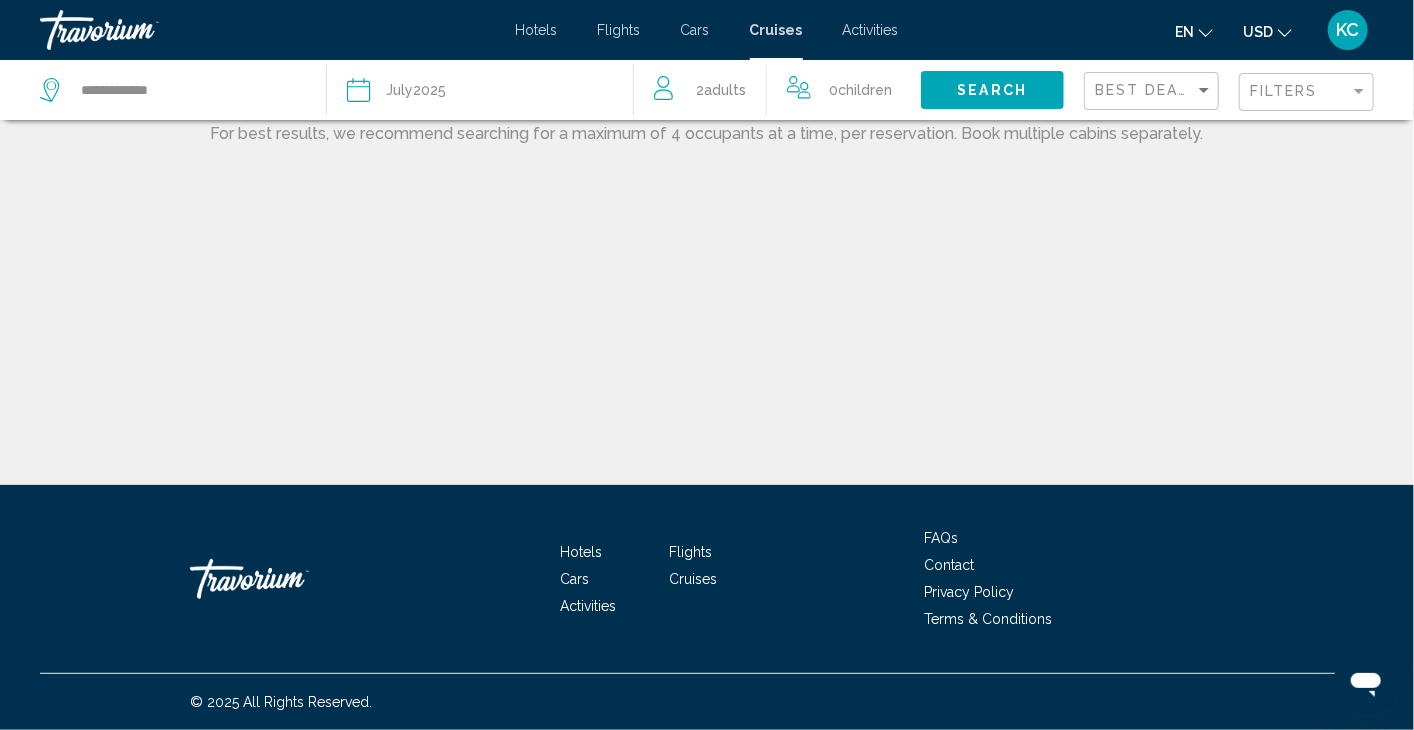 scroll, scrollTop: 0, scrollLeft: 0, axis: both 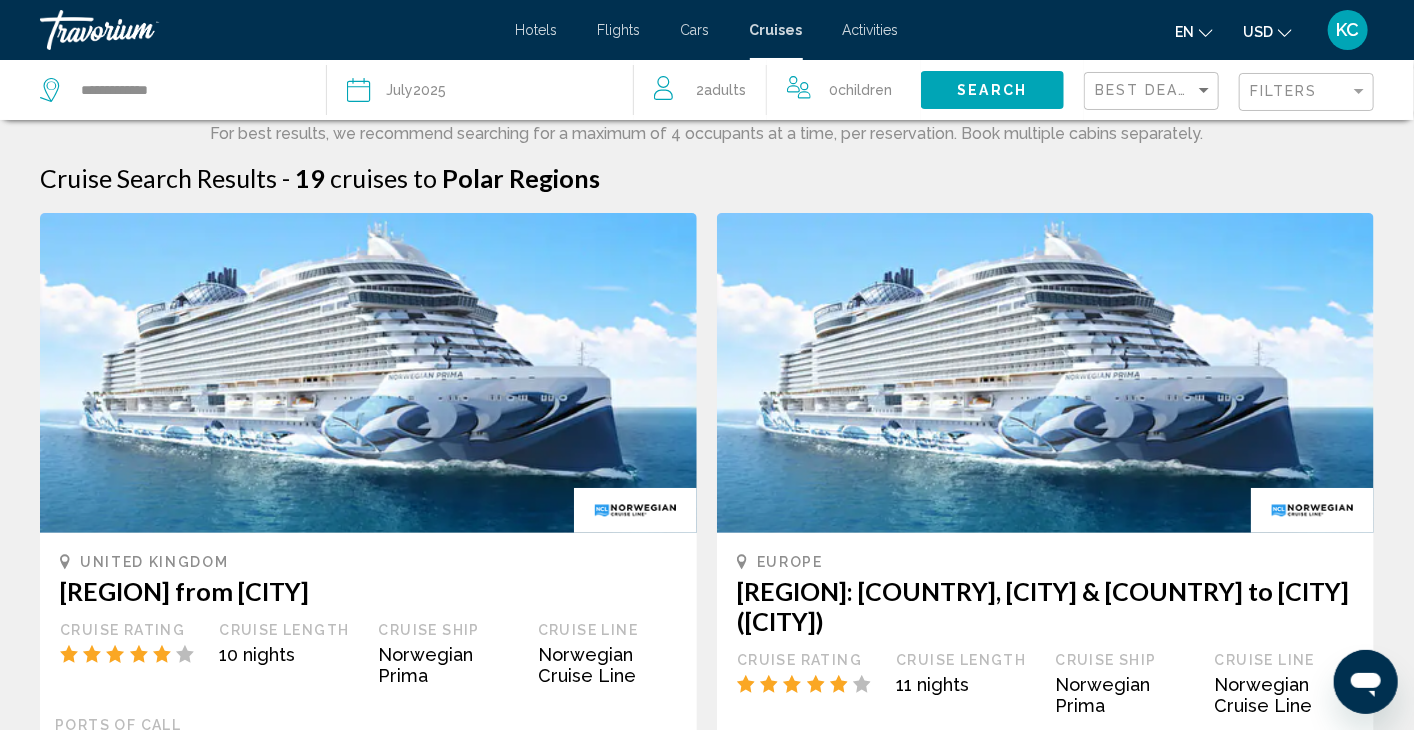 click on "July  2025" 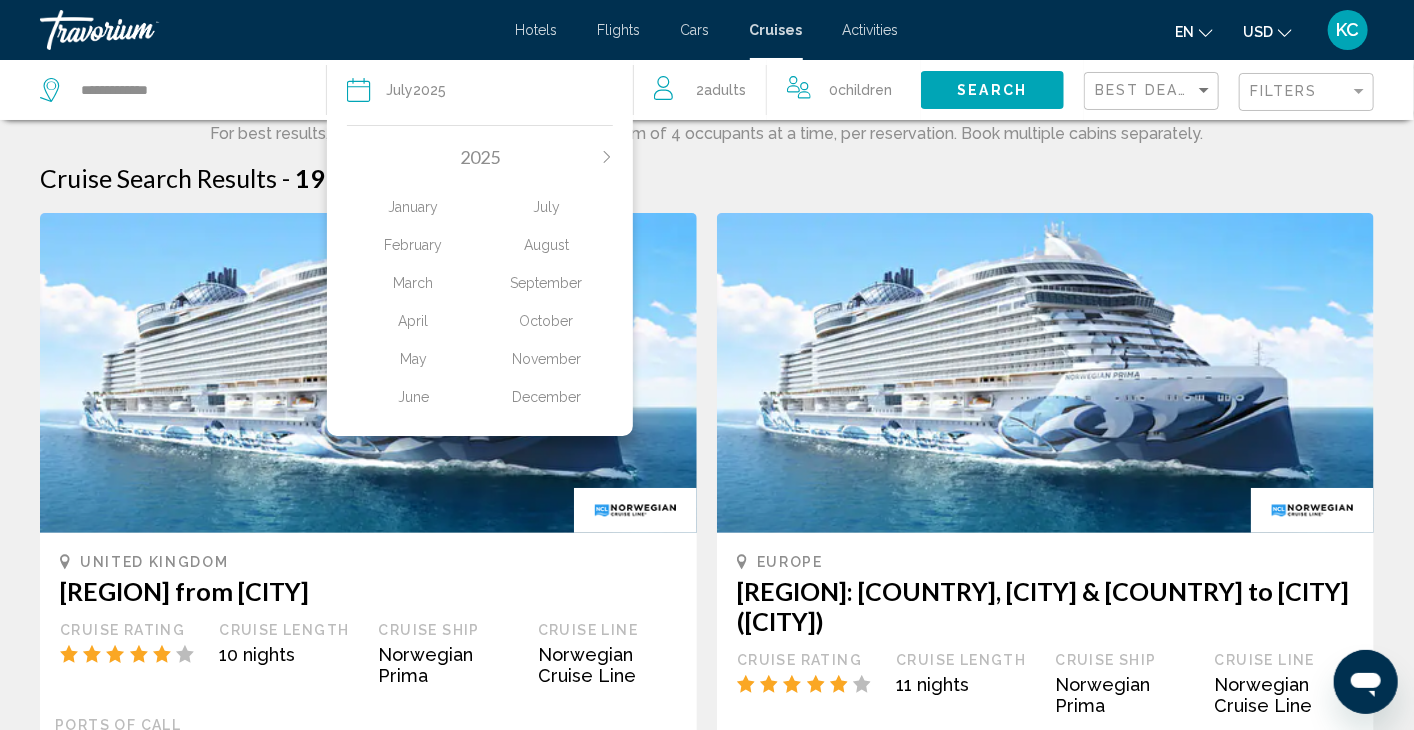 click on "September" 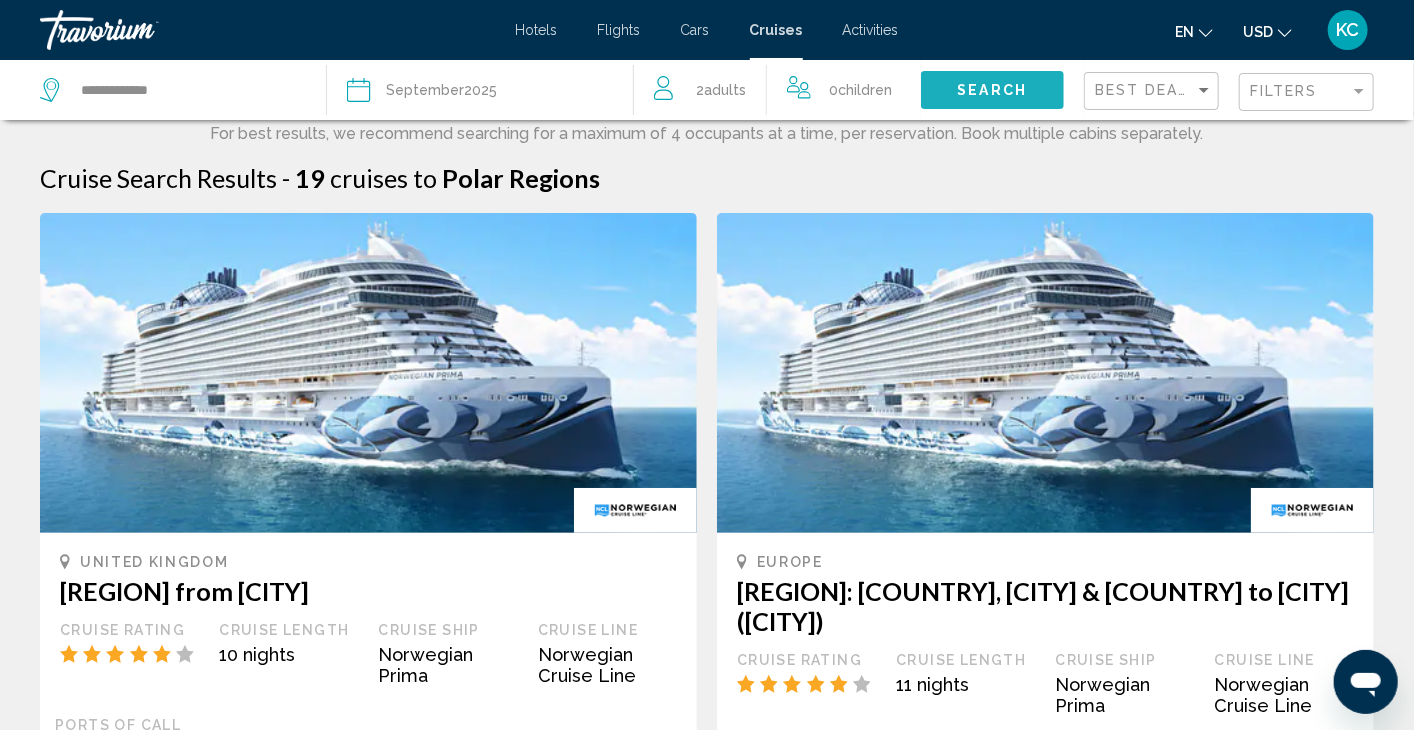 click on "Search" 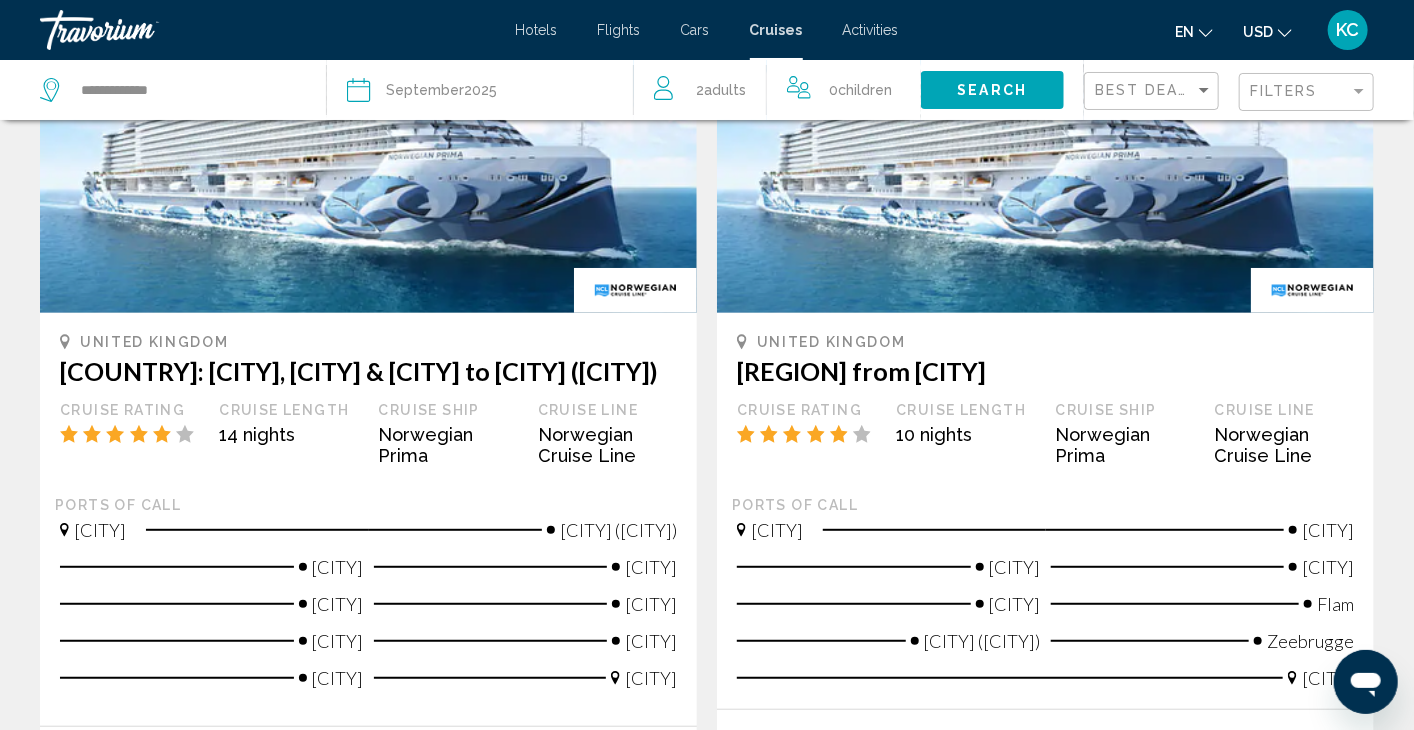 scroll, scrollTop: 215, scrollLeft: 0, axis: vertical 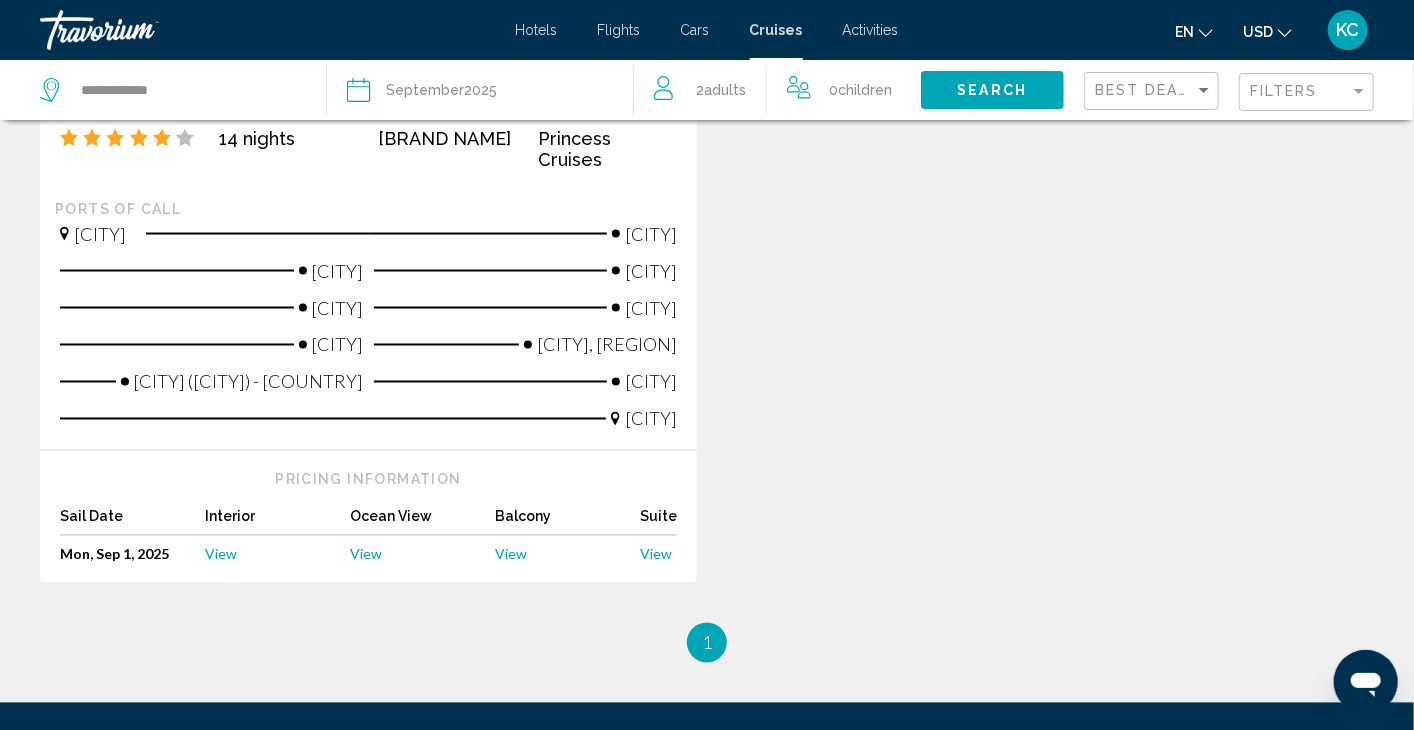click on "View" at bounding box center (366, 554) 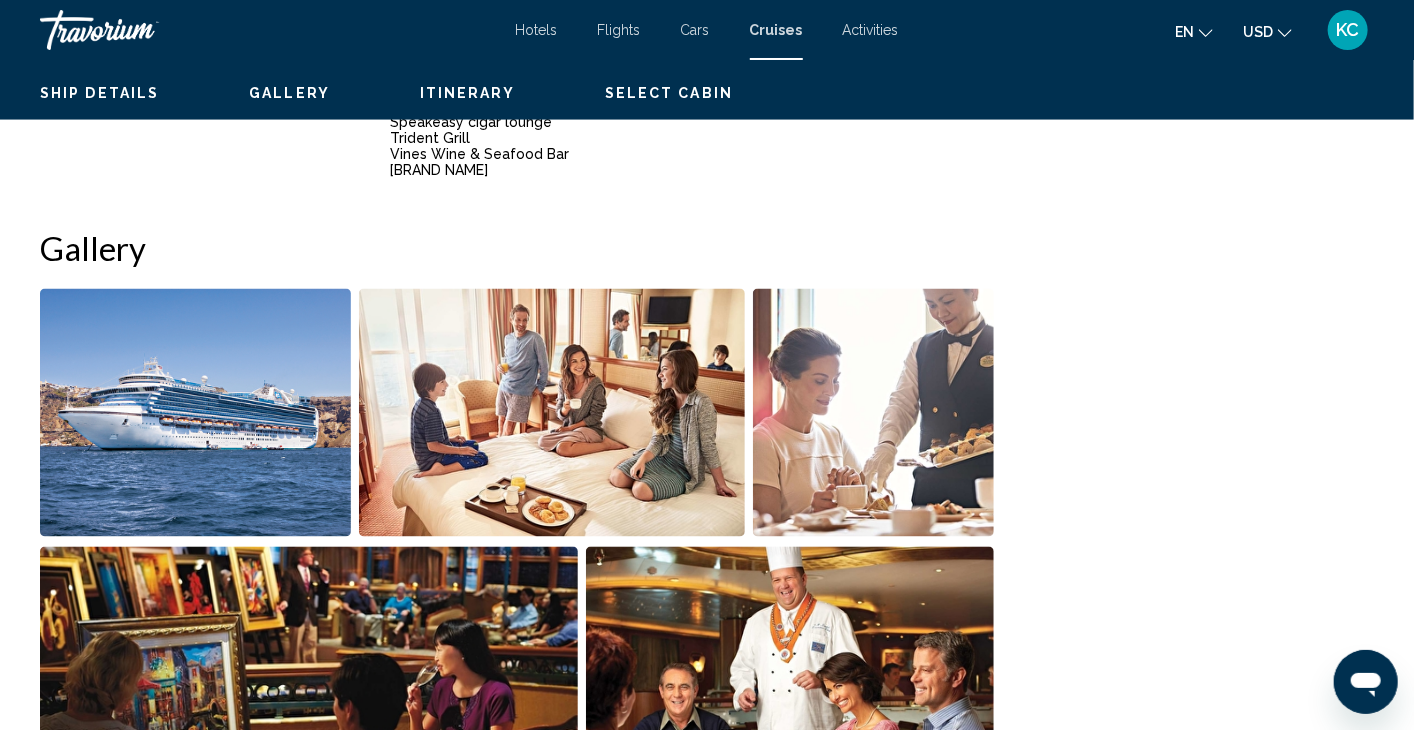 scroll, scrollTop: 0, scrollLeft: 0, axis: both 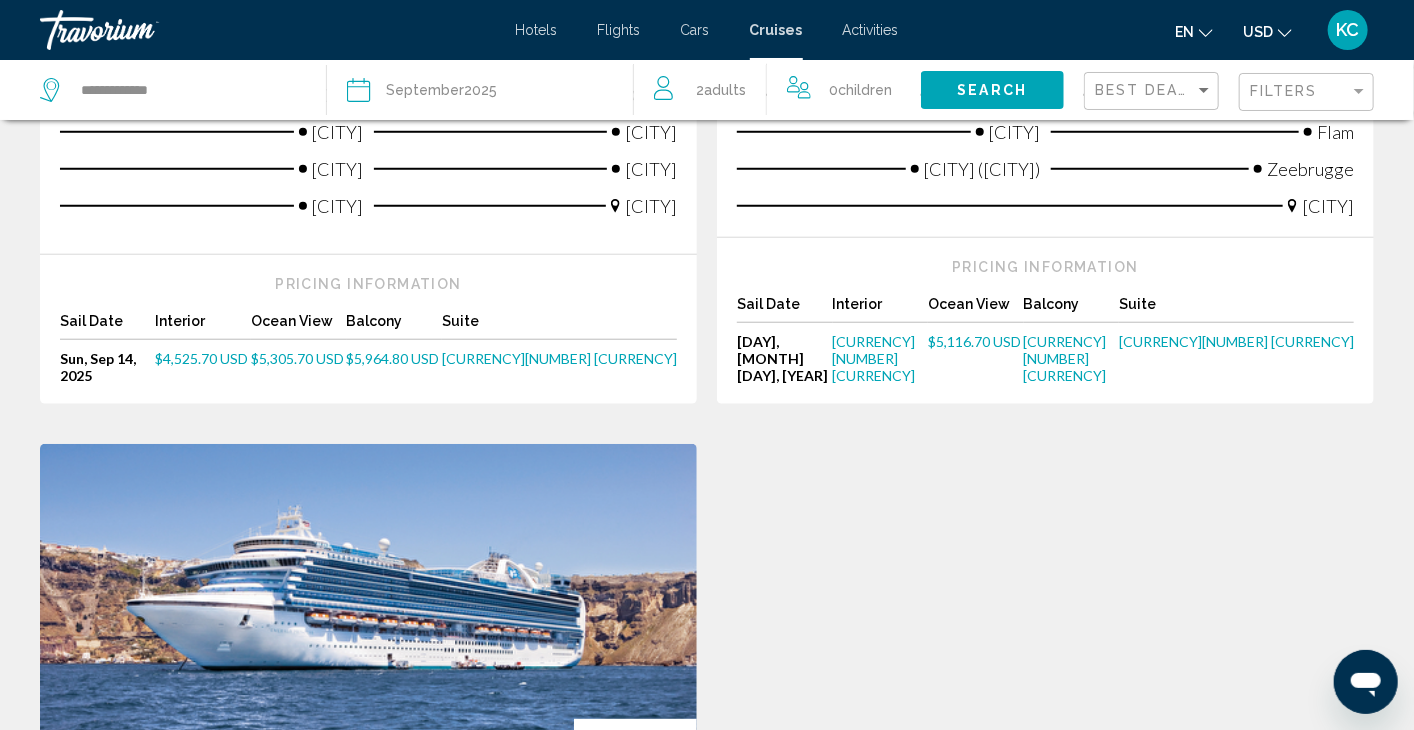 click on "$5,116.70 USD" at bounding box center [974, 341] 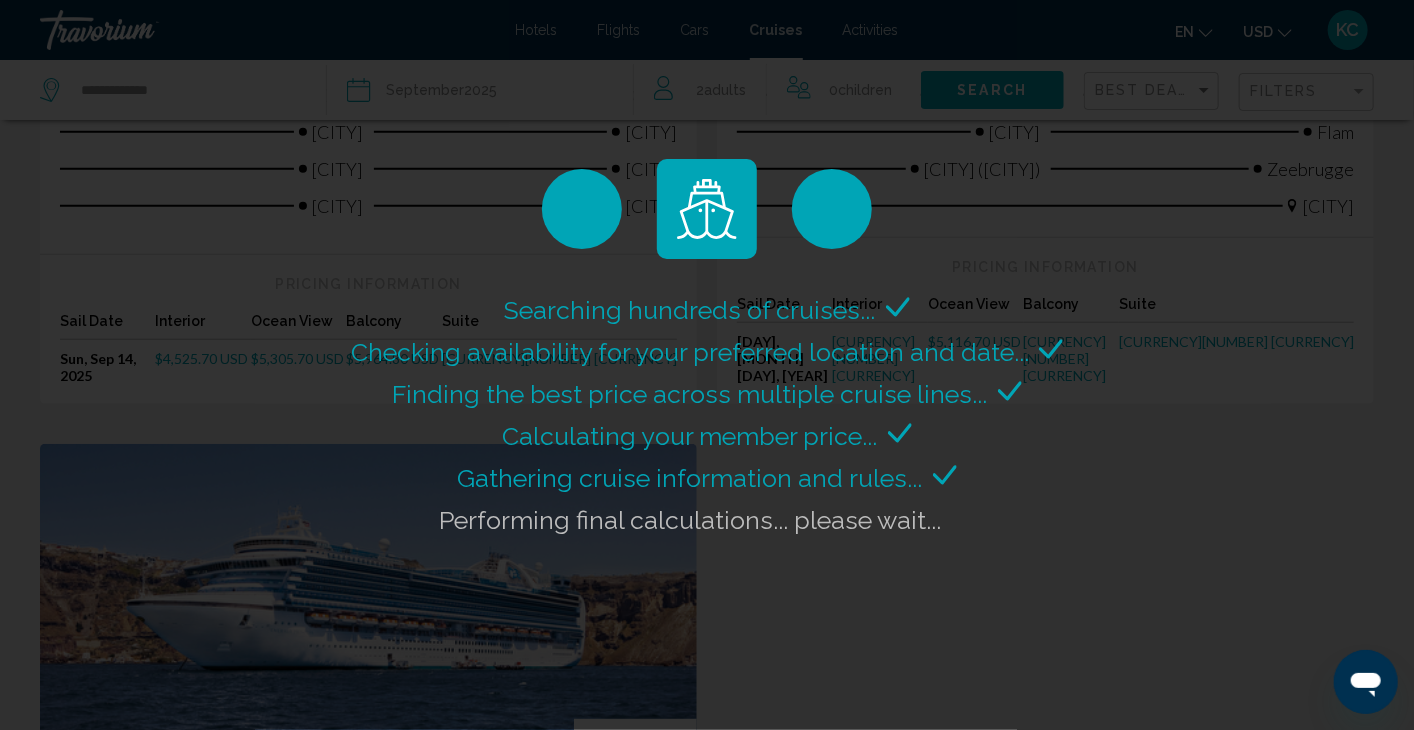 scroll, scrollTop: 0, scrollLeft: 0, axis: both 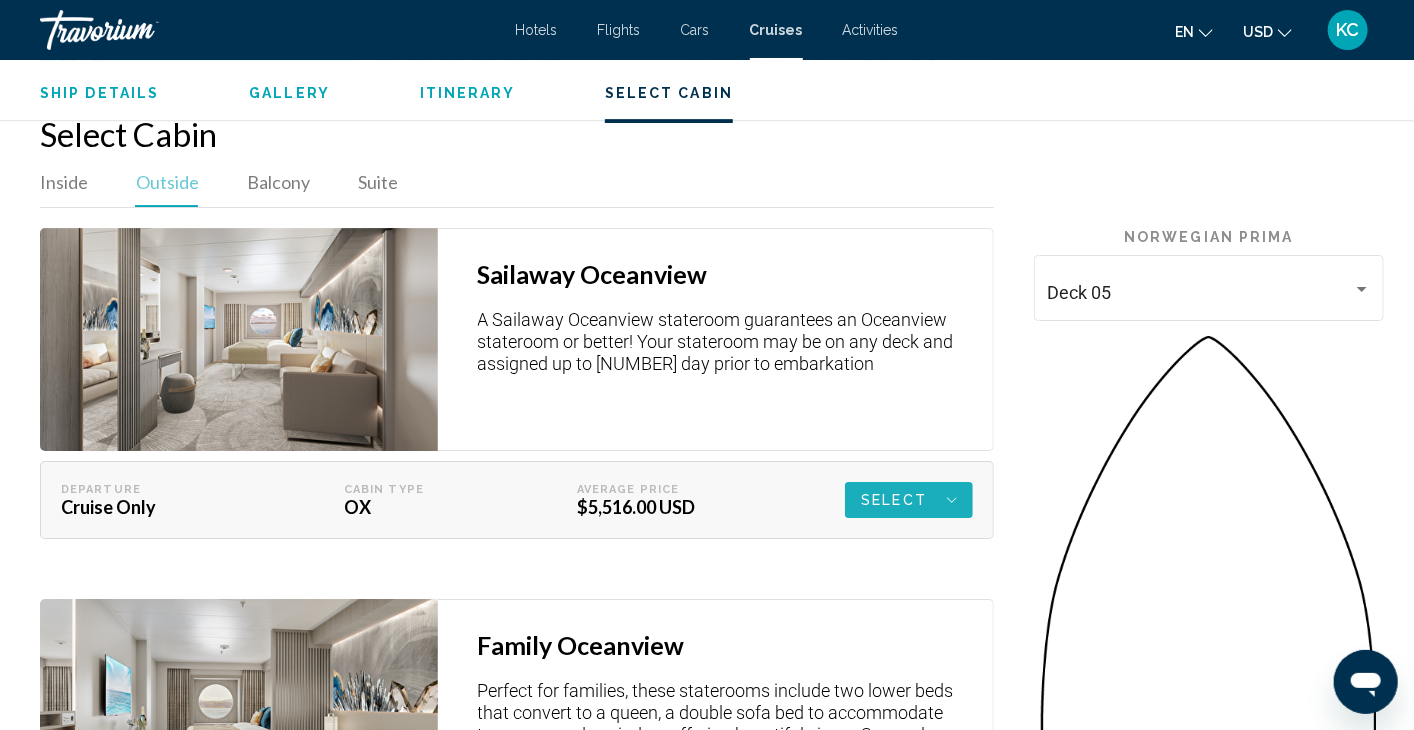 click on "Select" at bounding box center [909, 500] 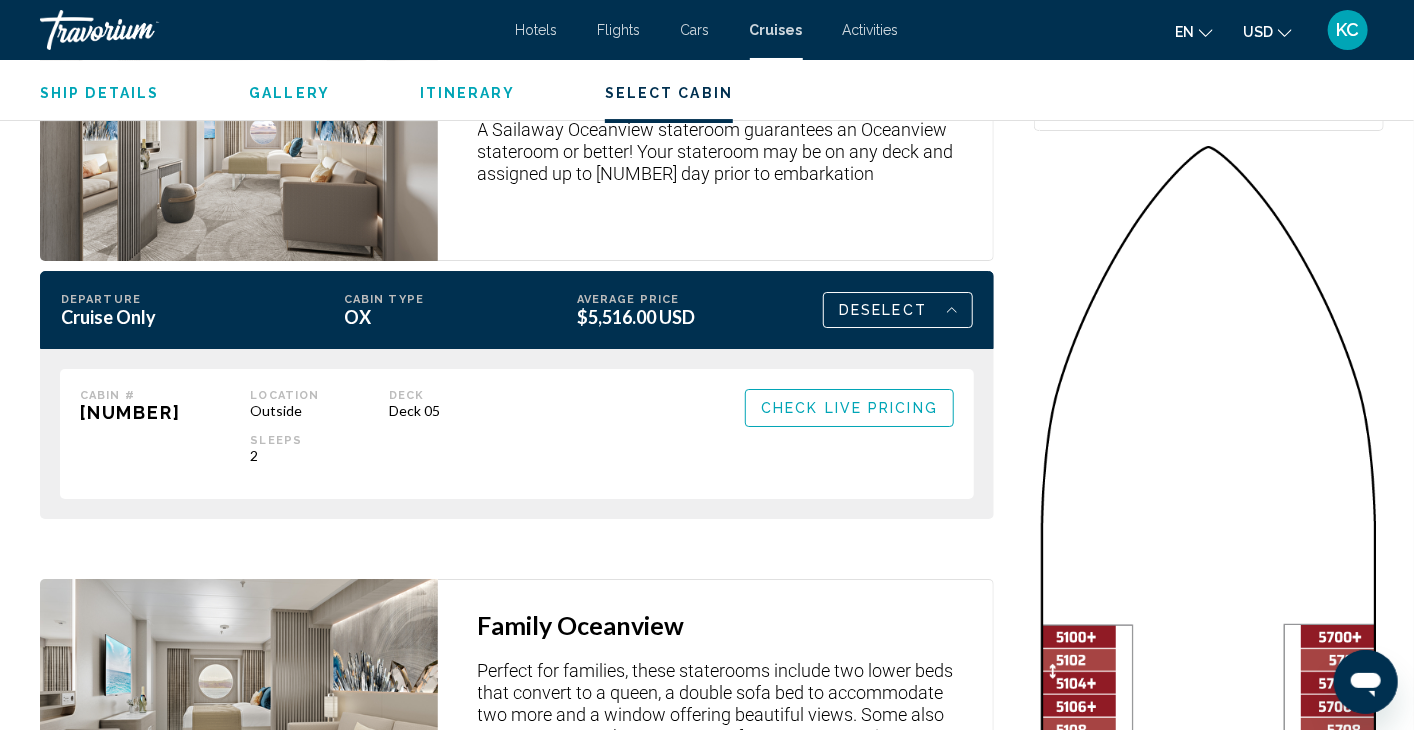 scroll, scrollTop: 3049, scrollLeft: 0, axis: vertical 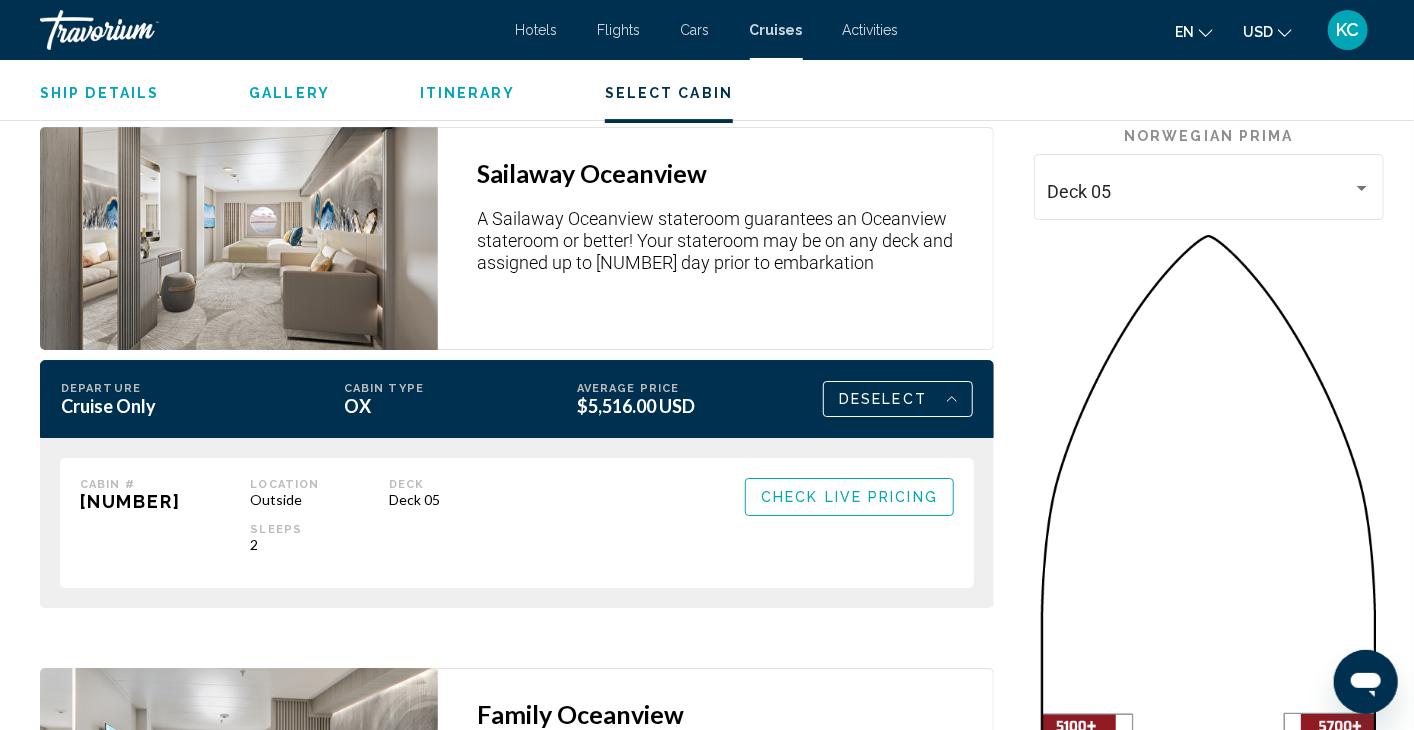 click on "Check Live Pricing" at bounding box center (849, 496) 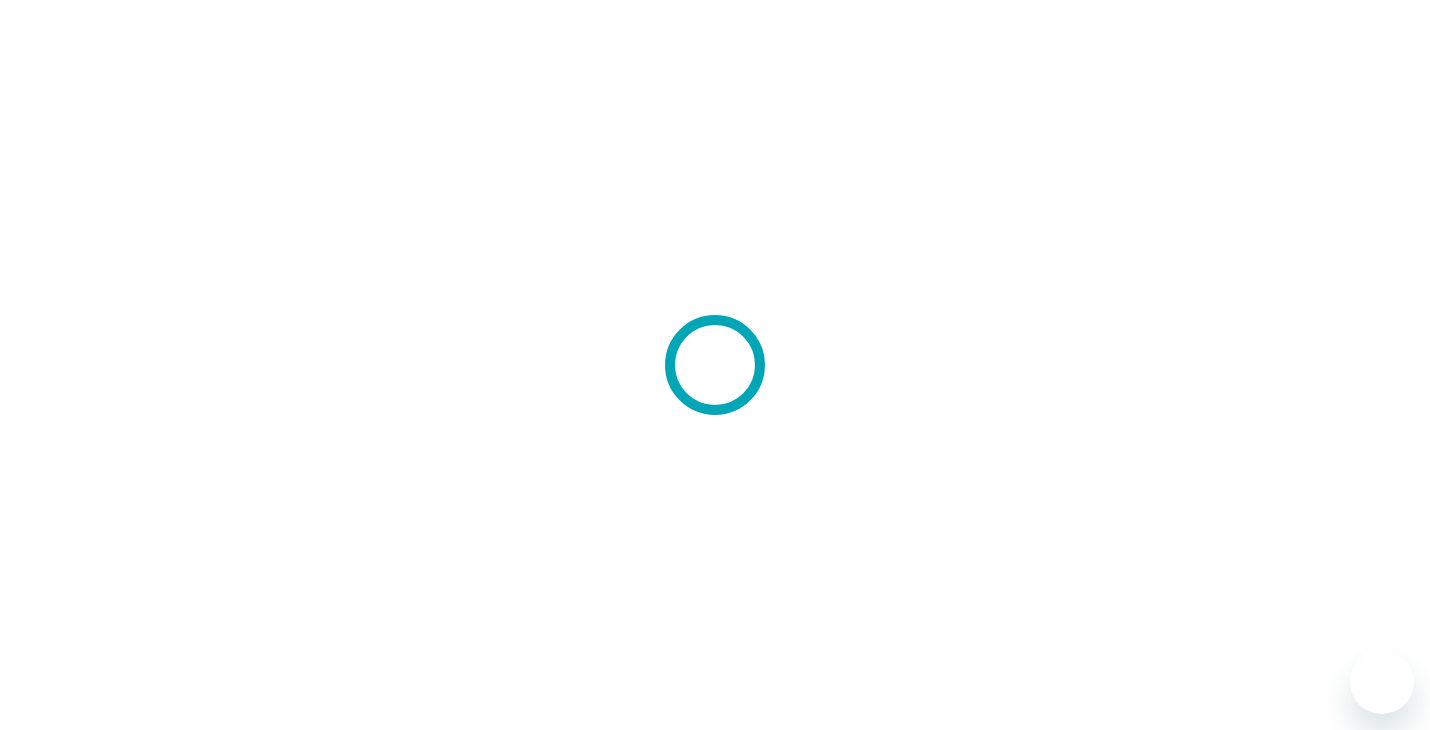 scroll, scrollTop: 0, scrollLeft: 0, axis: both 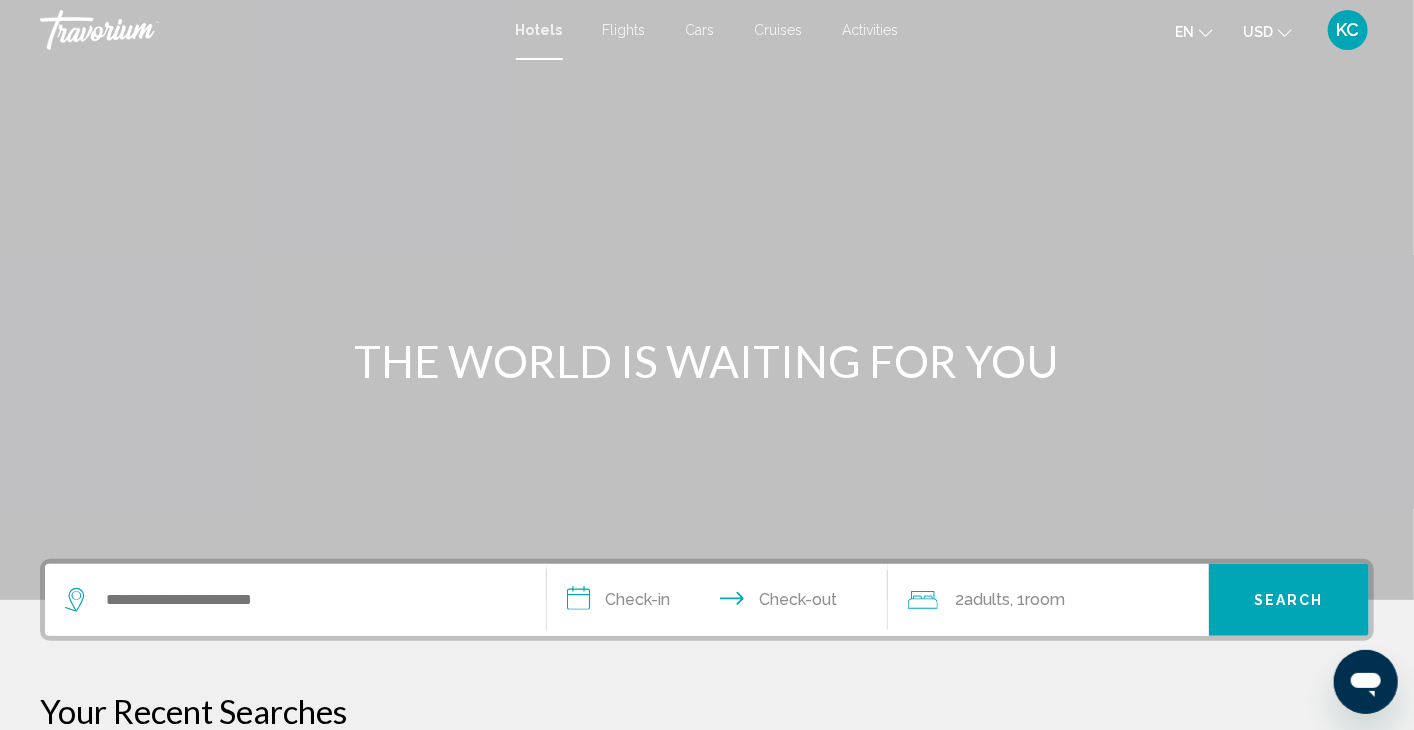 click on "Cruises" at bounding box center (779, 30) 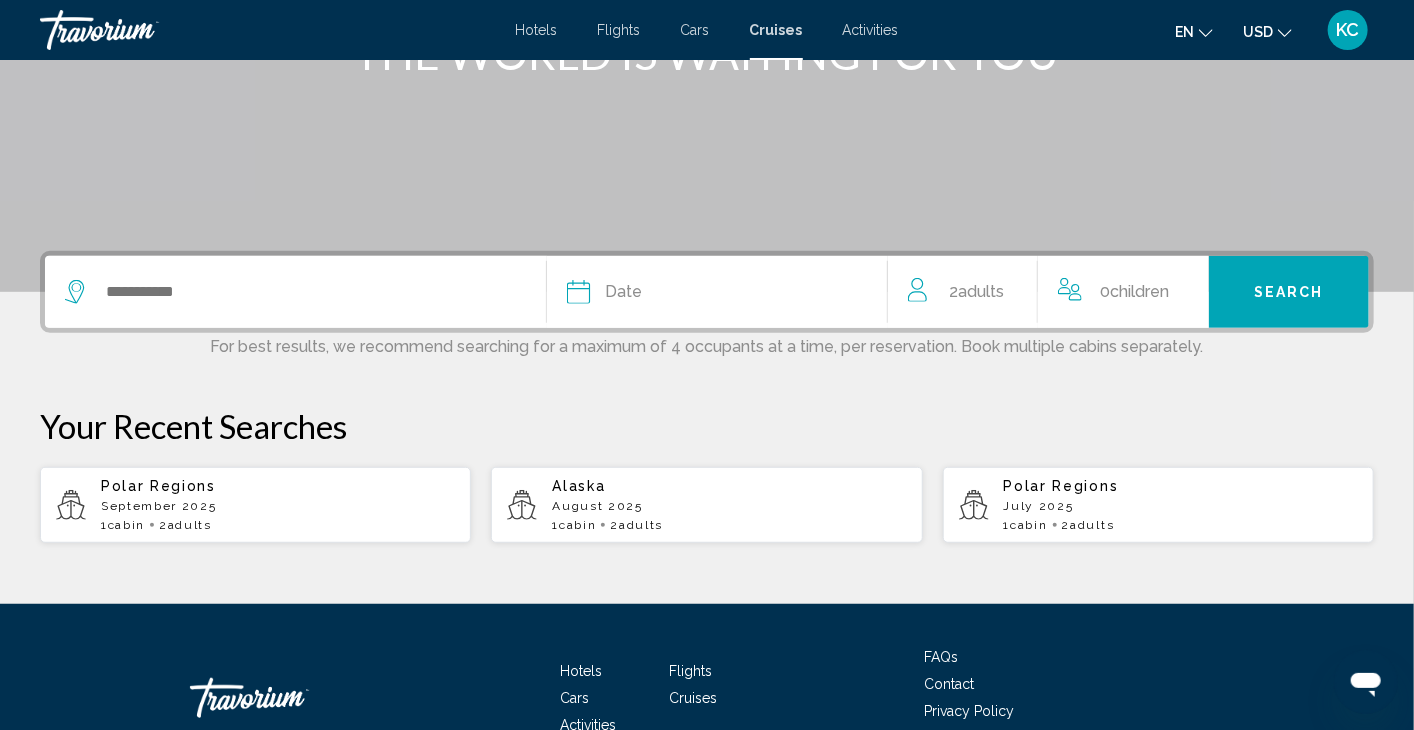 scroll, scrollTop: 333, scrollLeft: 0, axis: vertical 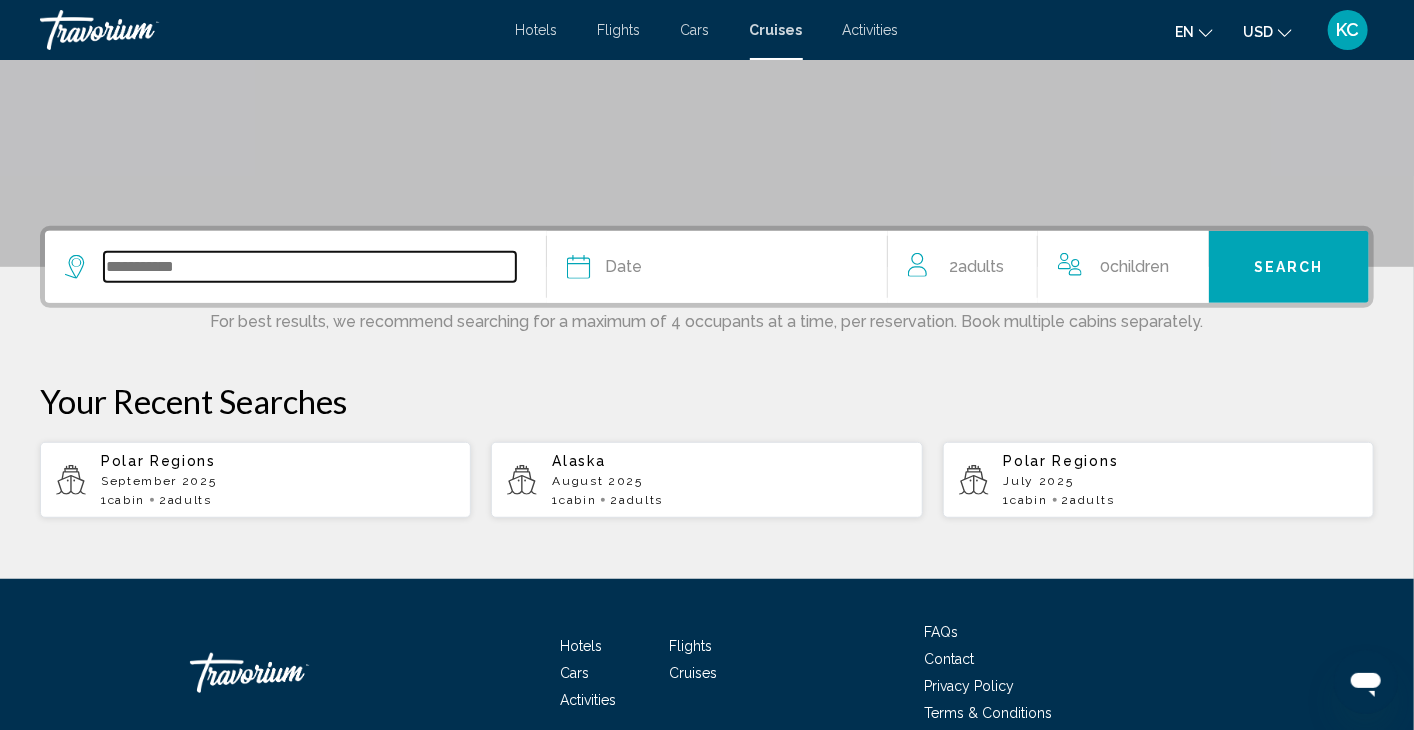 click at bounding box center (310, 267) 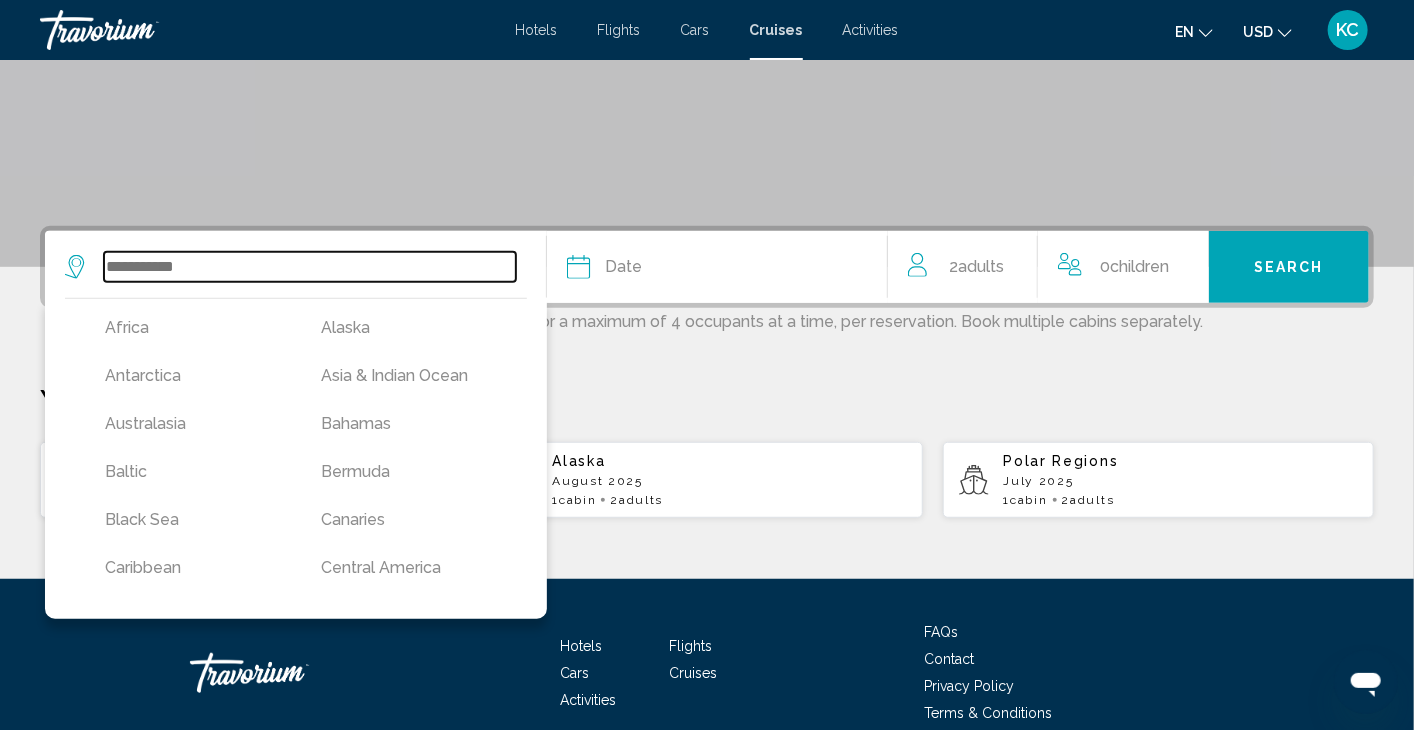 scroll, scrollTop: 425, scrollLeft: 0, axis: vertical 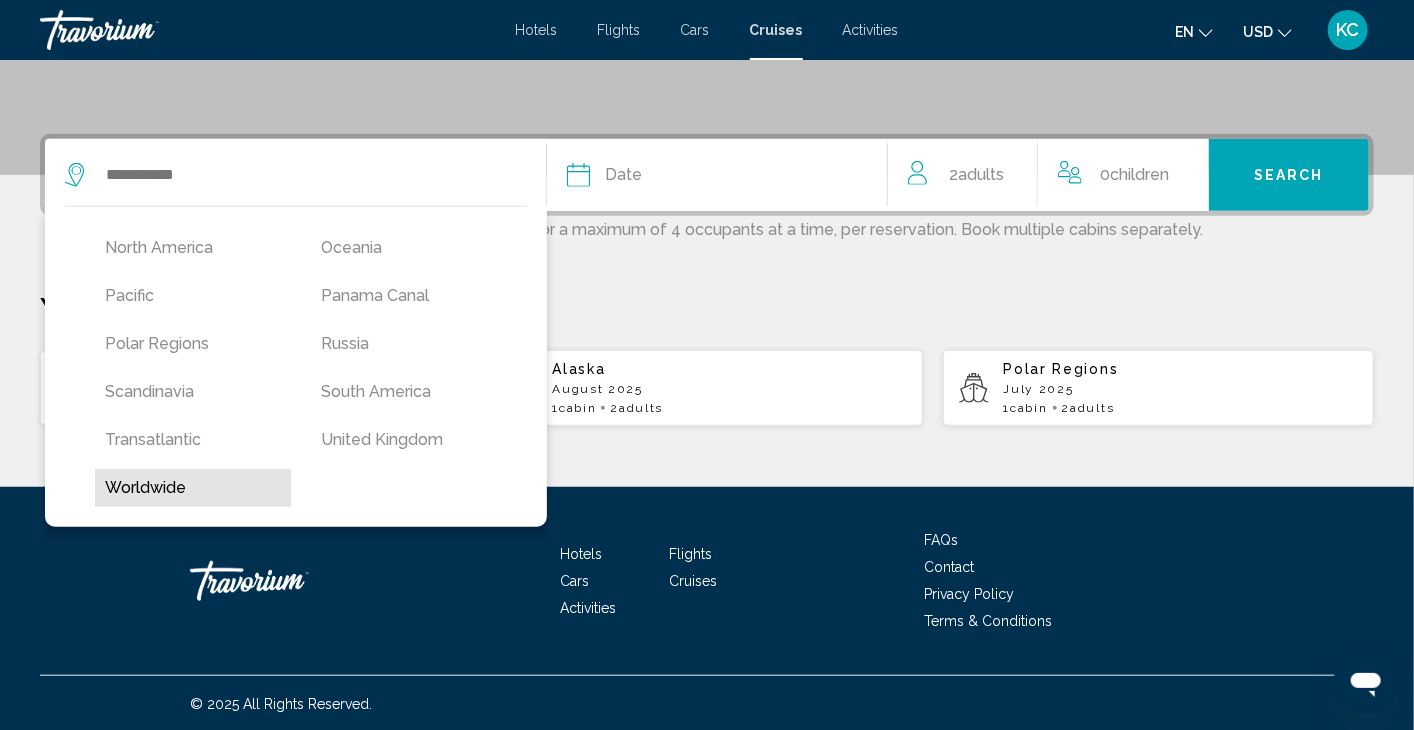 click on "Worldwide" at bounding box center (193, 488) 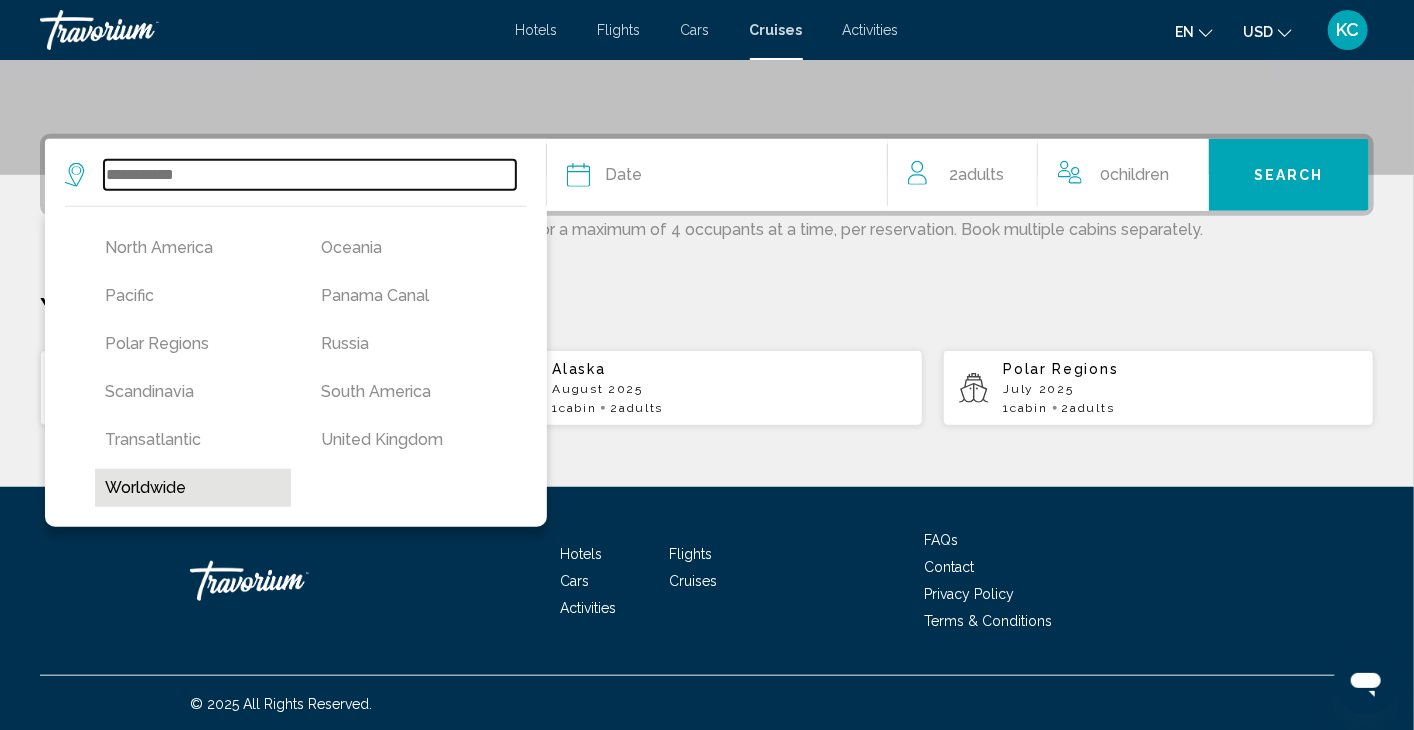 type on "*********" 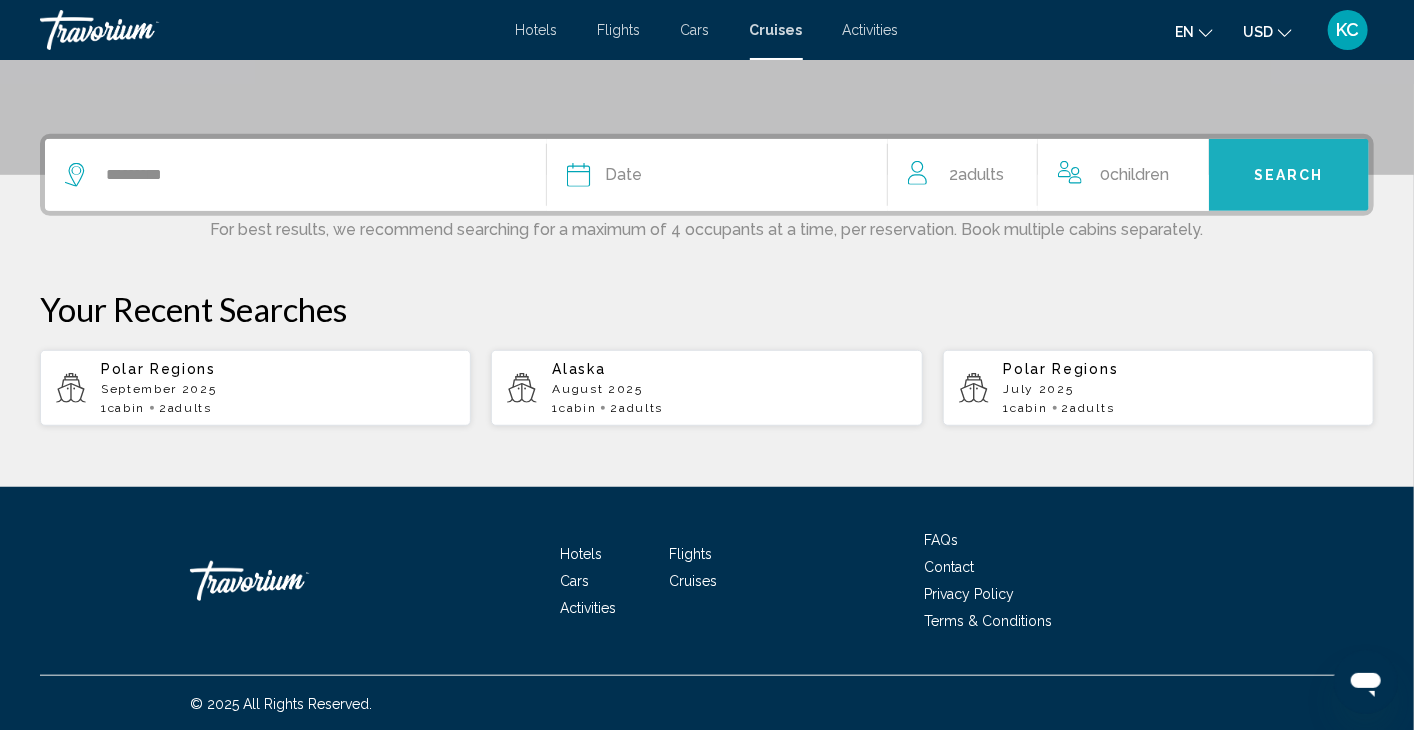 click on "Search" at bounding box center [1289, 174] 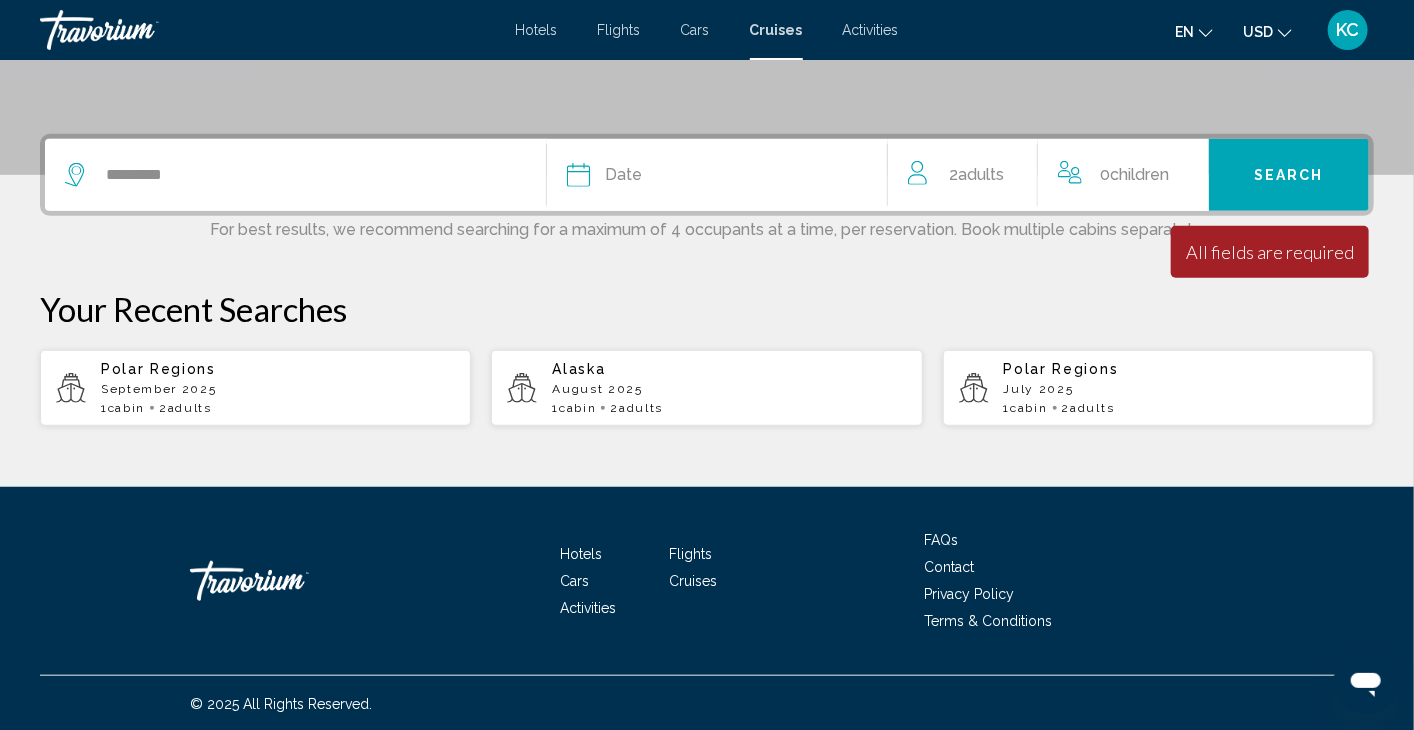 click on "Date" 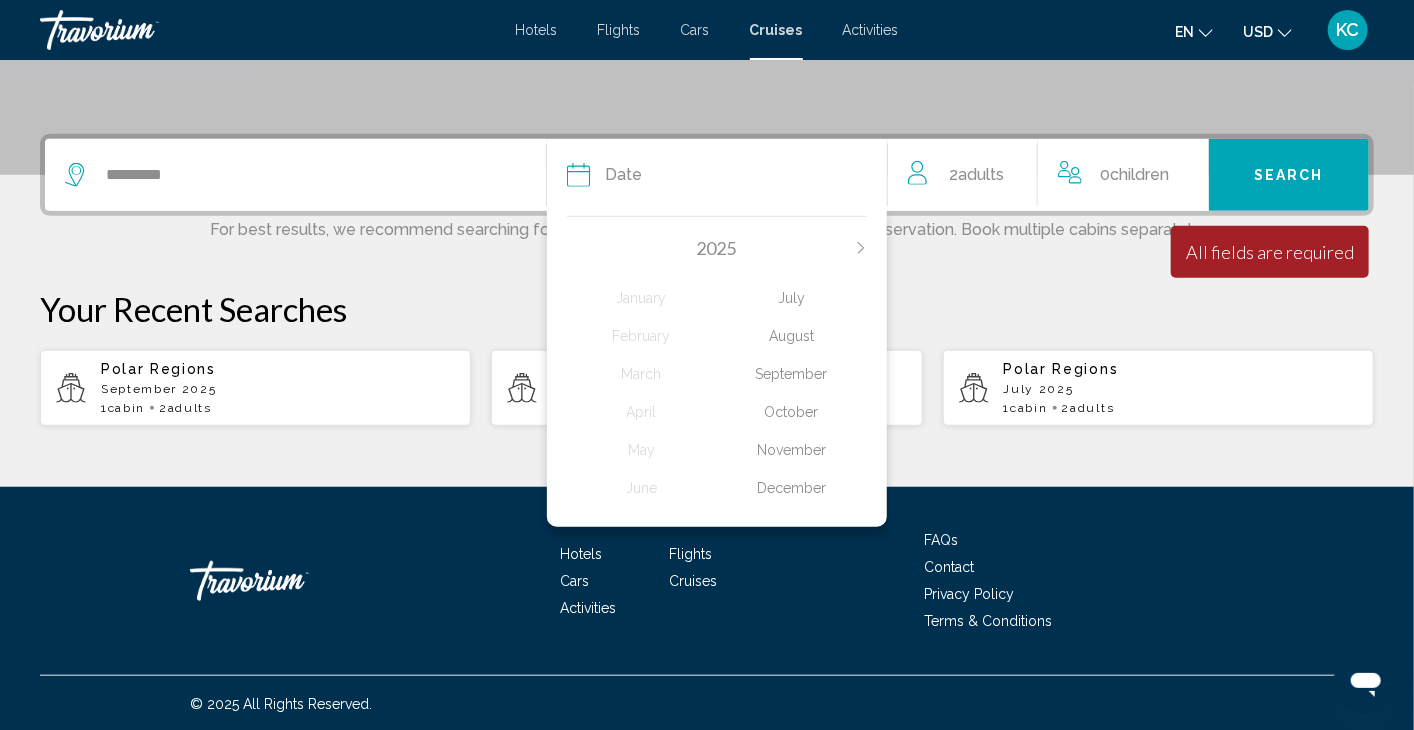 click on "October" 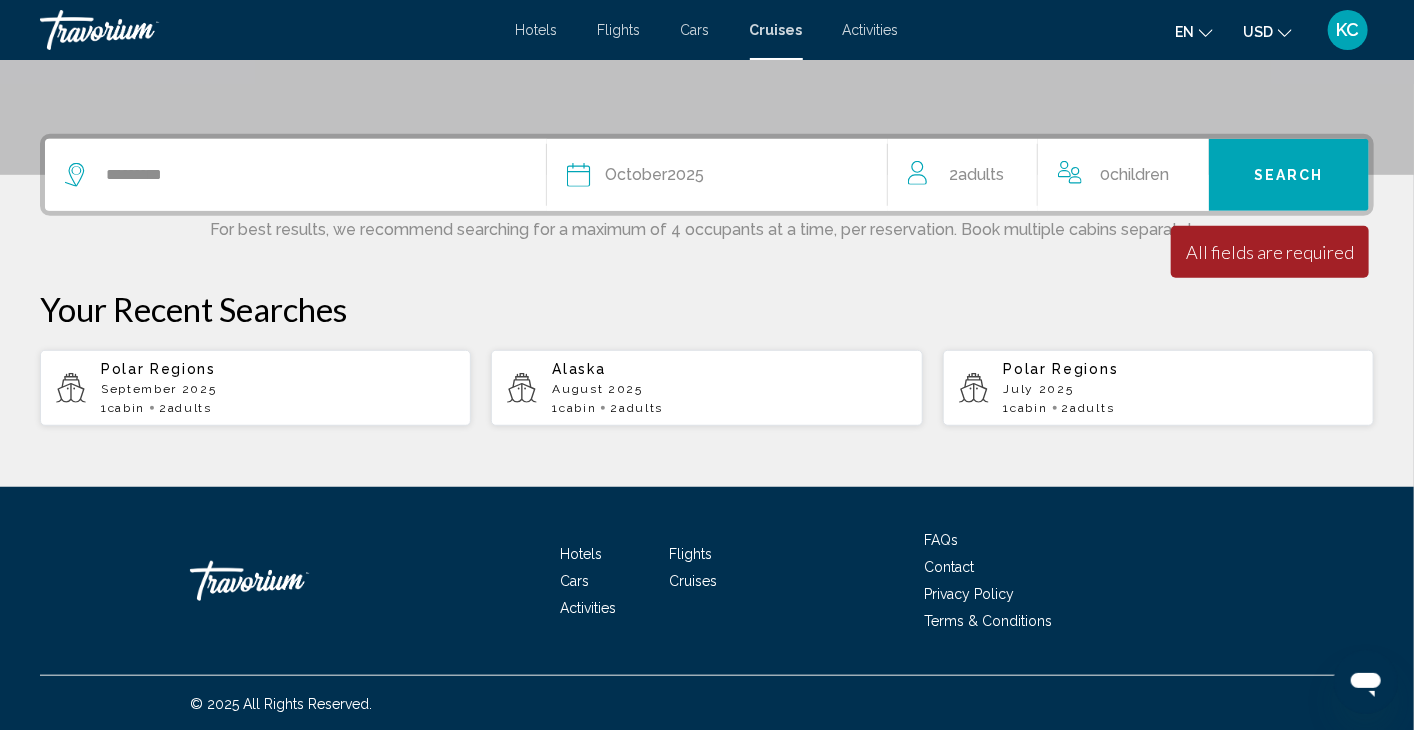 click on "All fields are required" at bounding box center (1270, 252) 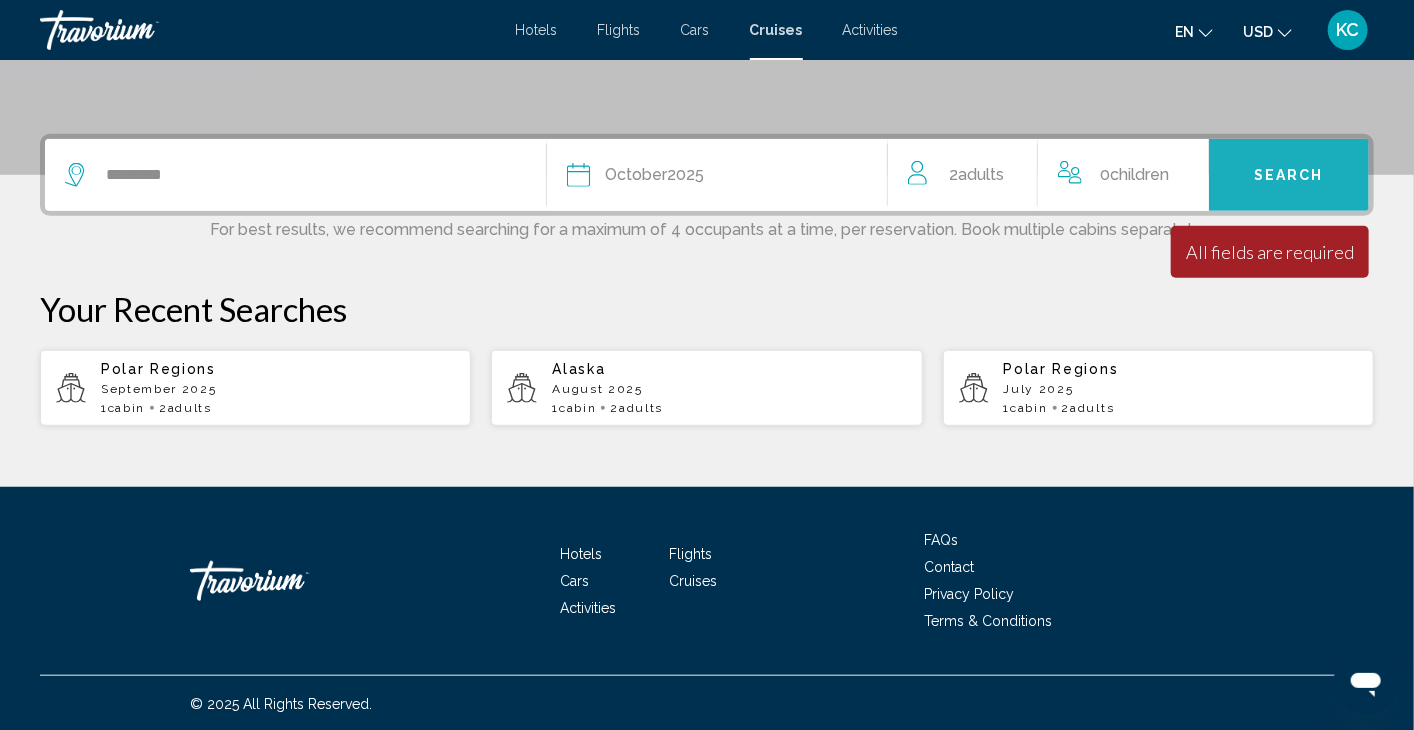 click on "Search" at bounding box center (1289, 176) 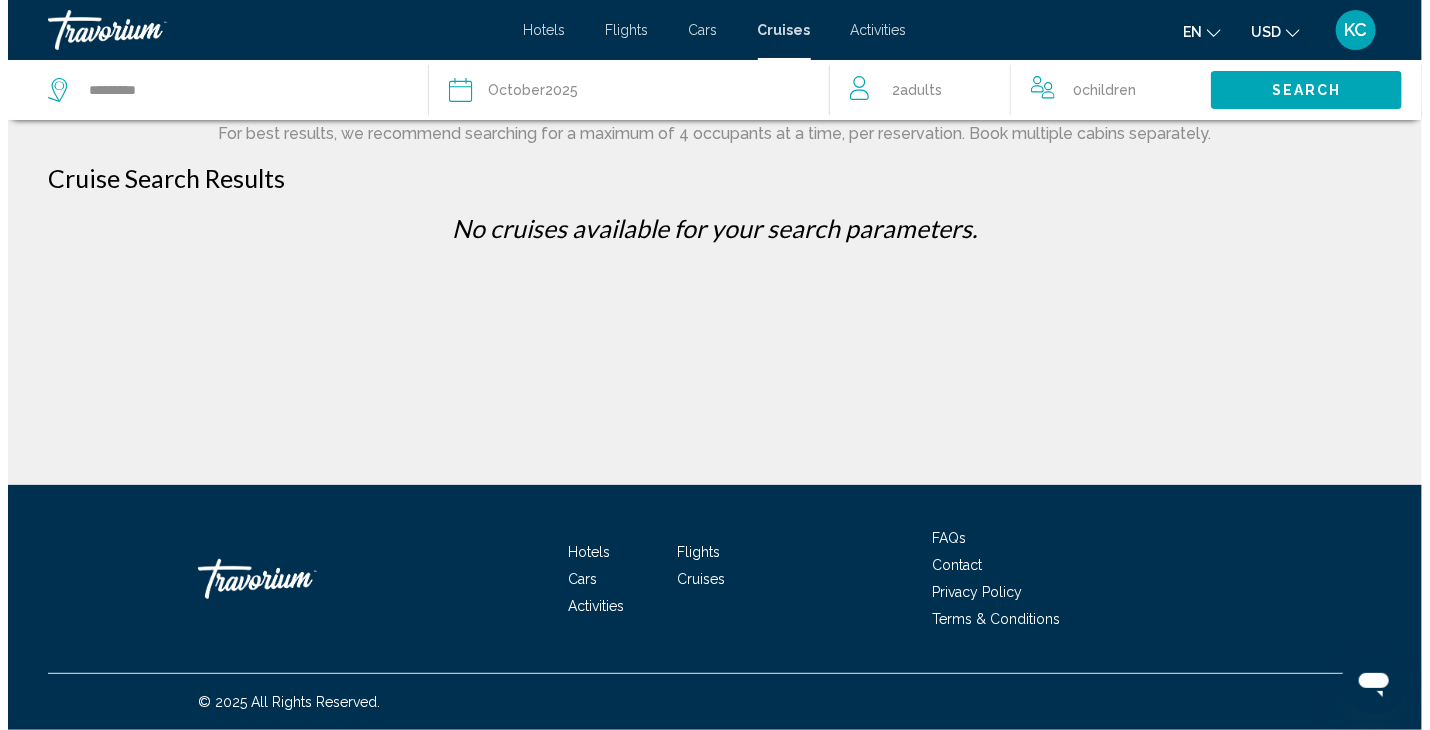 scroll, scrollTop: 0, scrollLeft: 0, axis: both 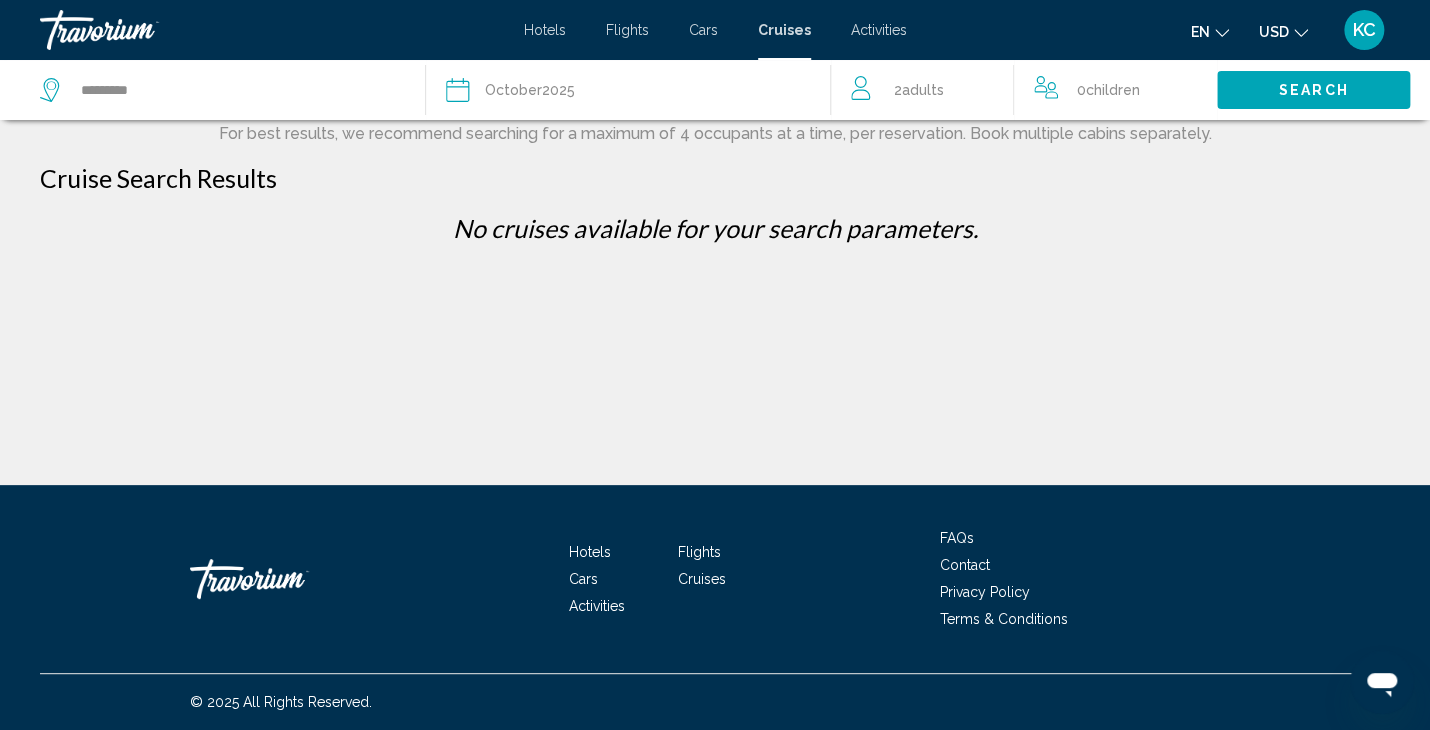 click on "*********" 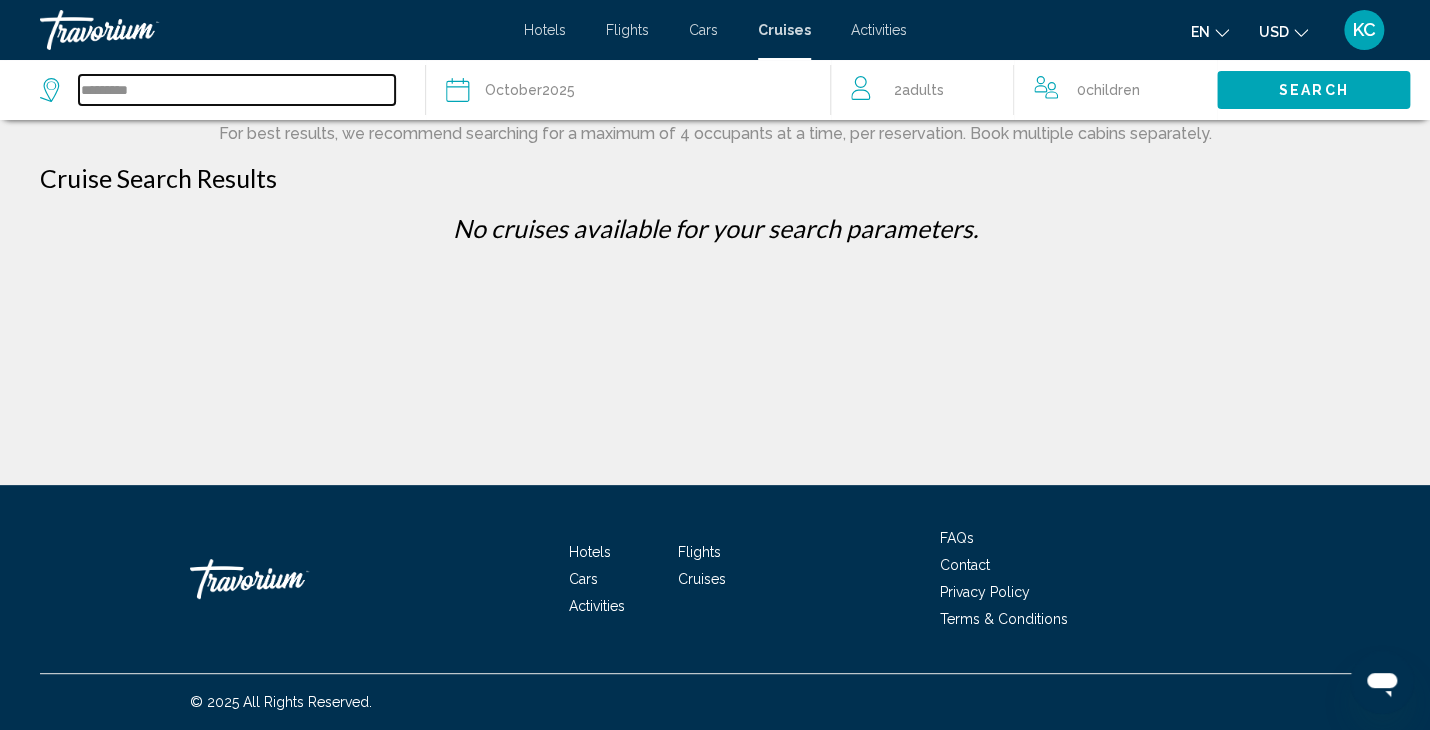 click on "*********" at bounding box center [237, 90] 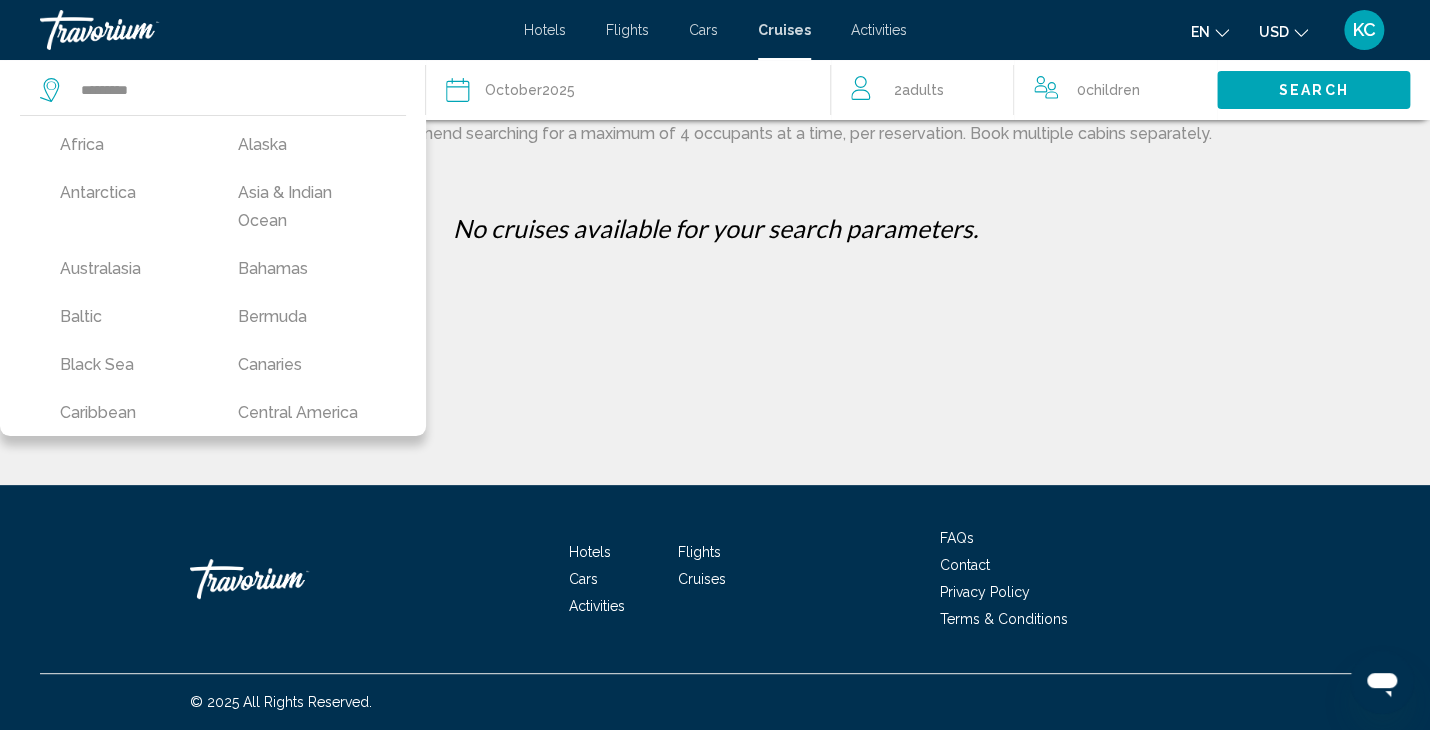 scroll, scrollTop: 21, scrollLeft: 0, axis: vertical 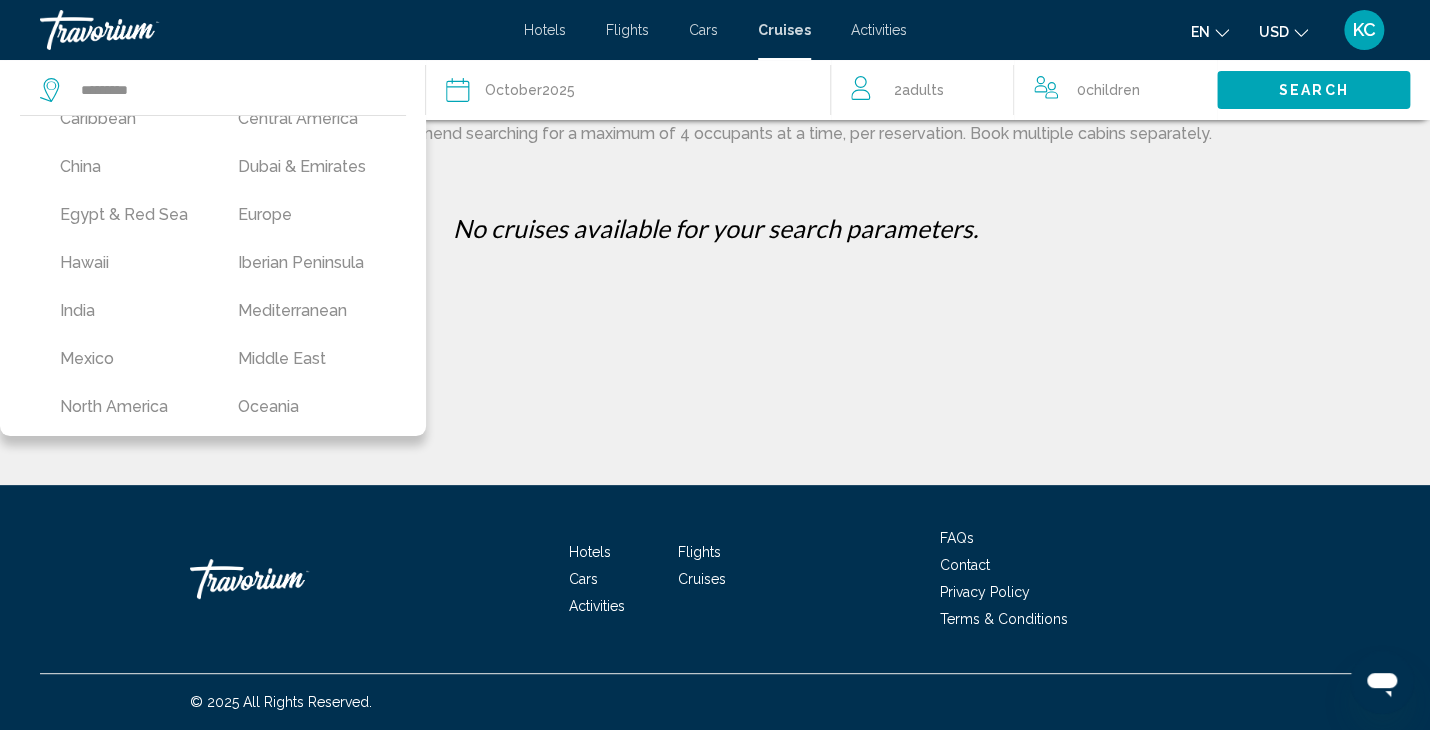 click on "Mediterranean" at bounding box center (307, 311) 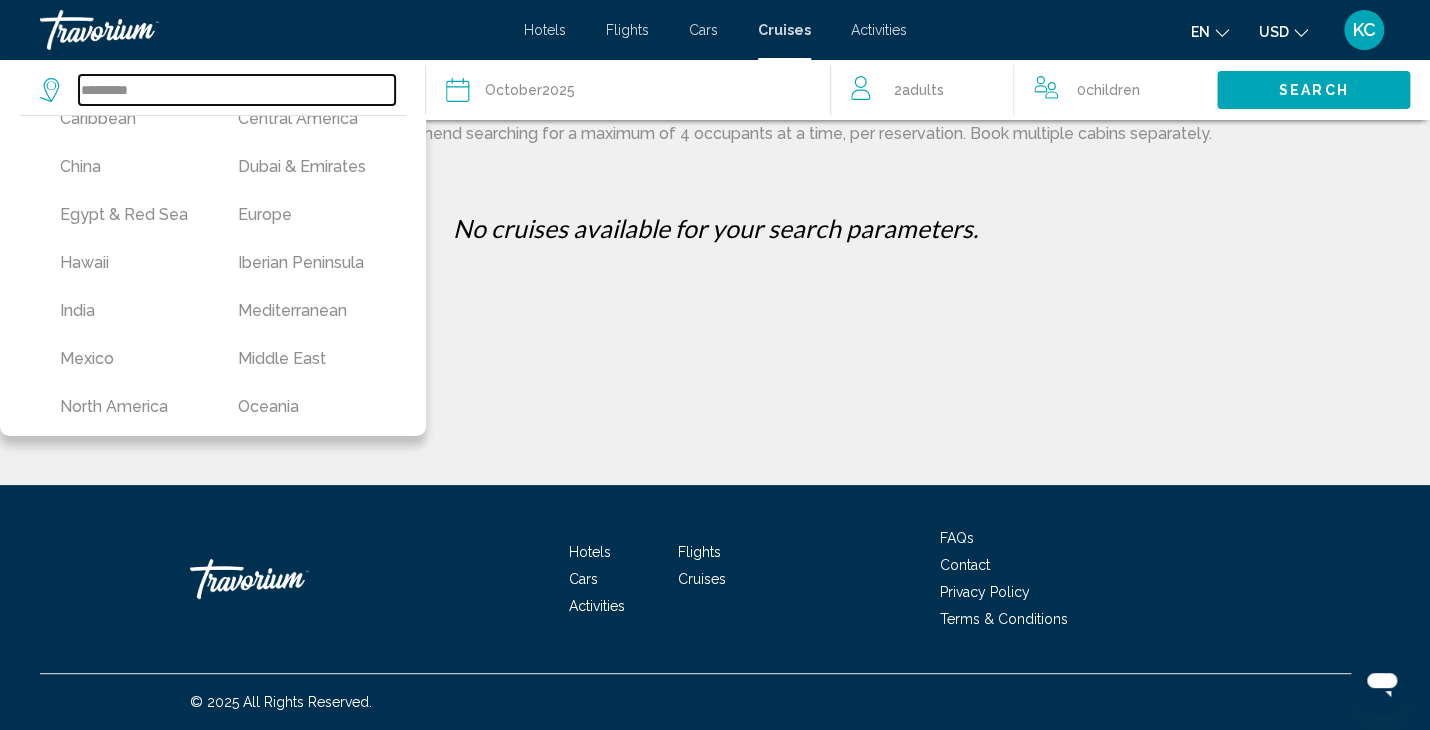 type on "**********" 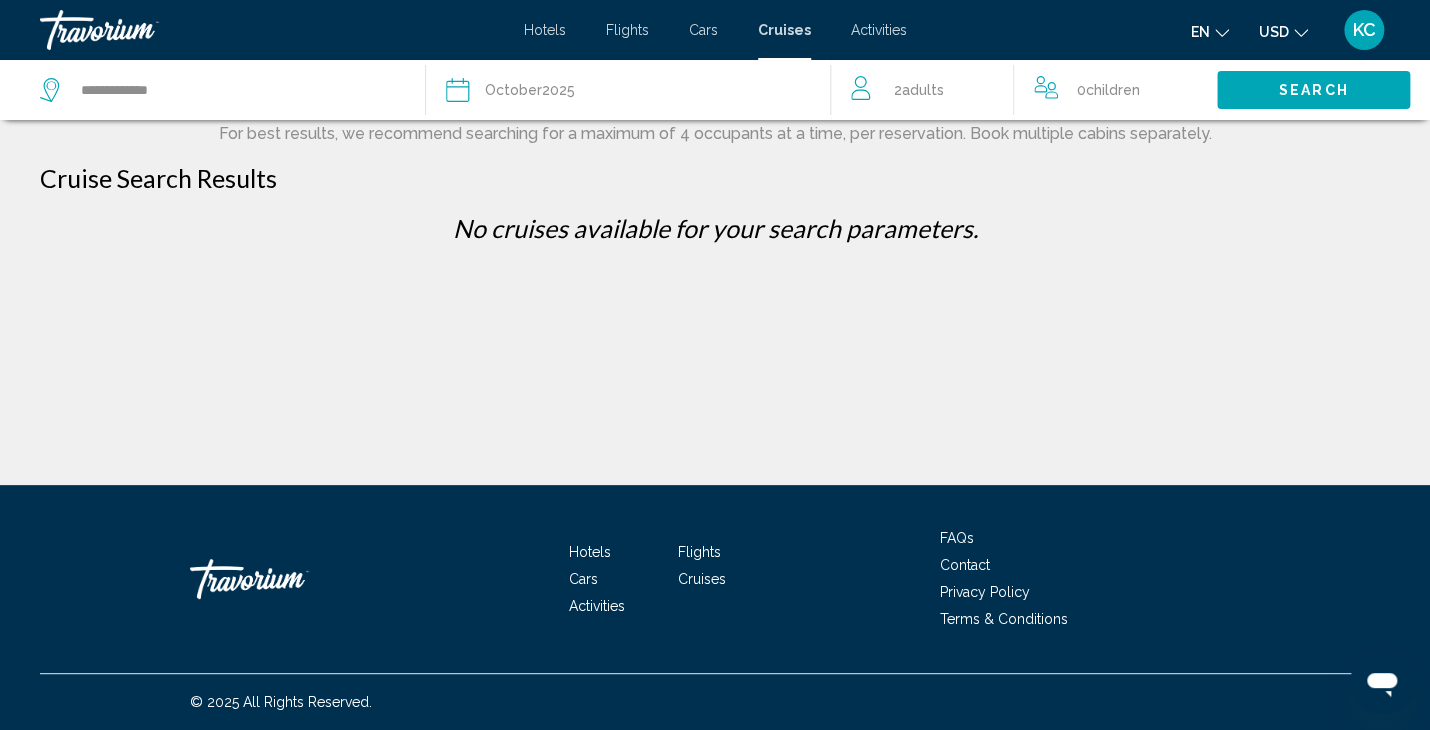 click on "Search" 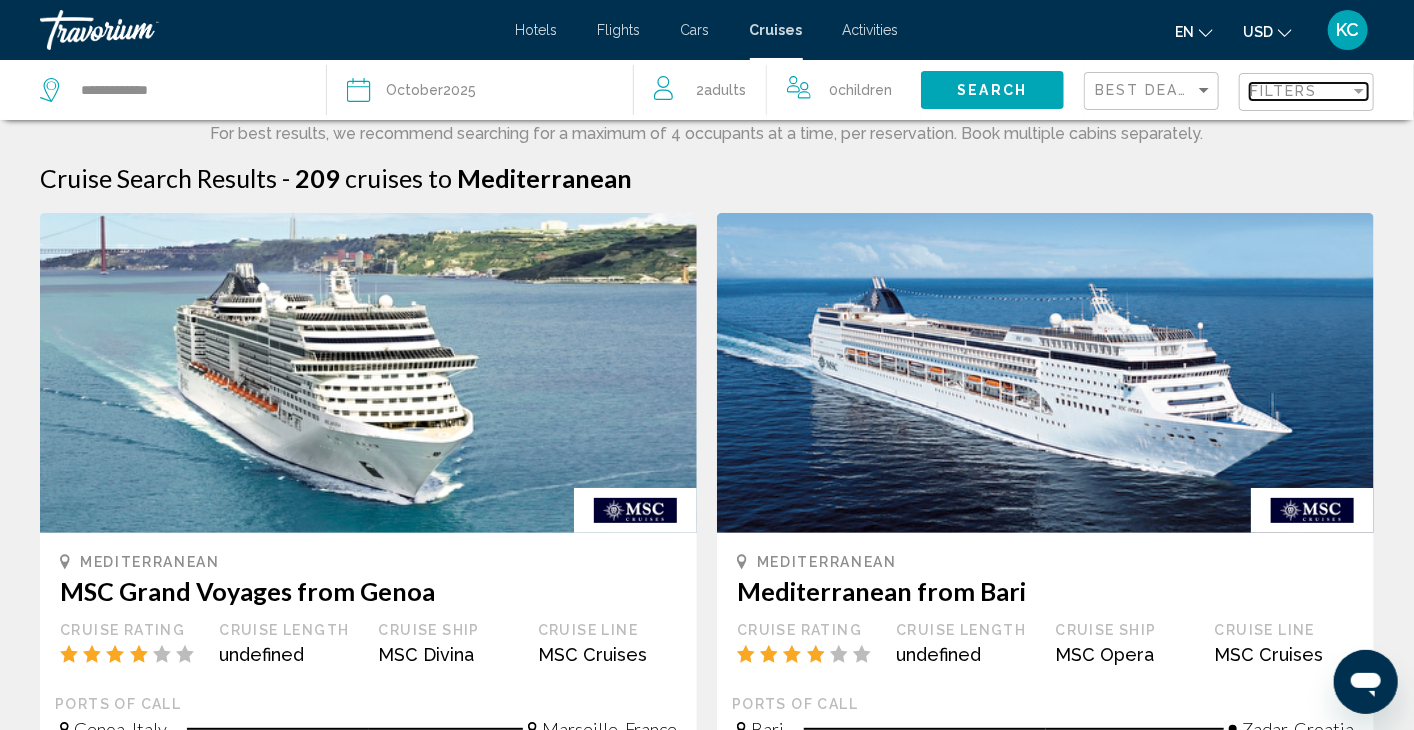 click on "Filters" at bounding box center (1300, 91) 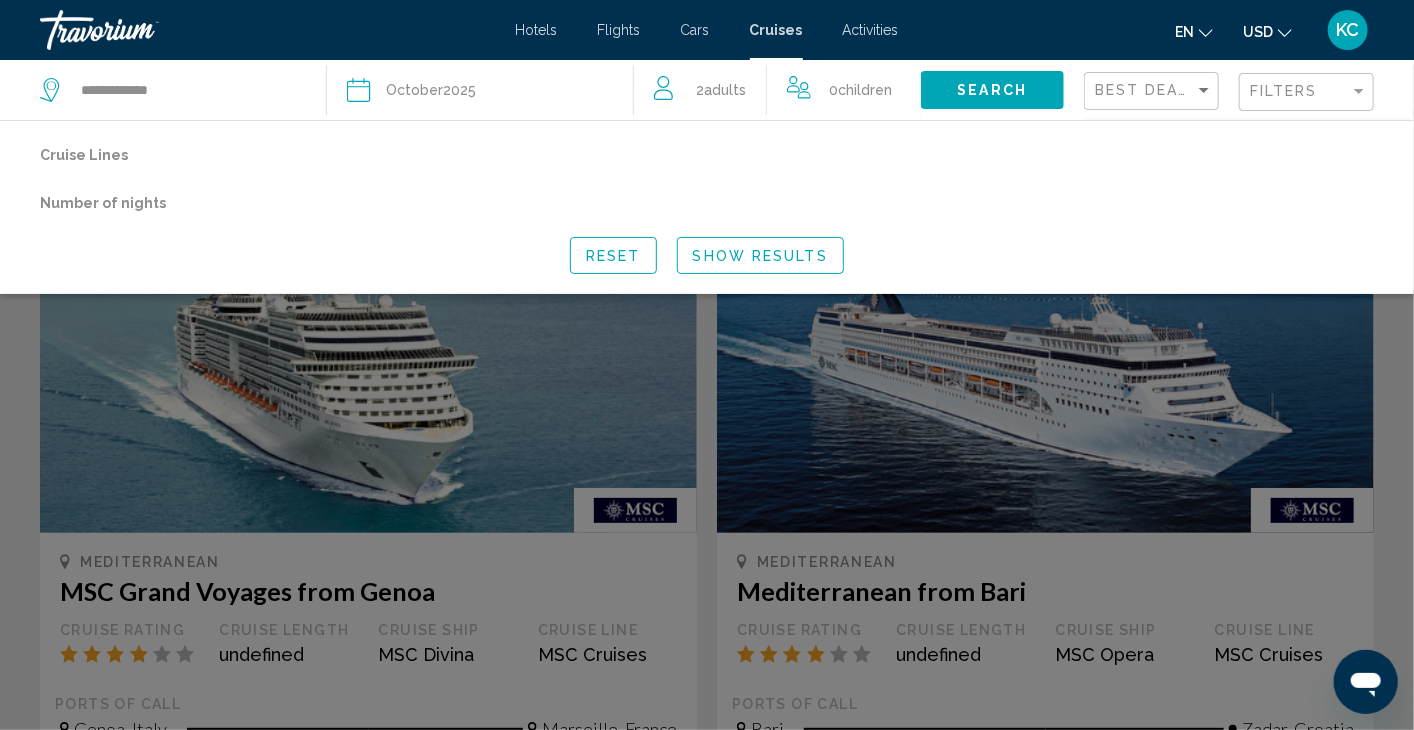 click on "Number of nights" 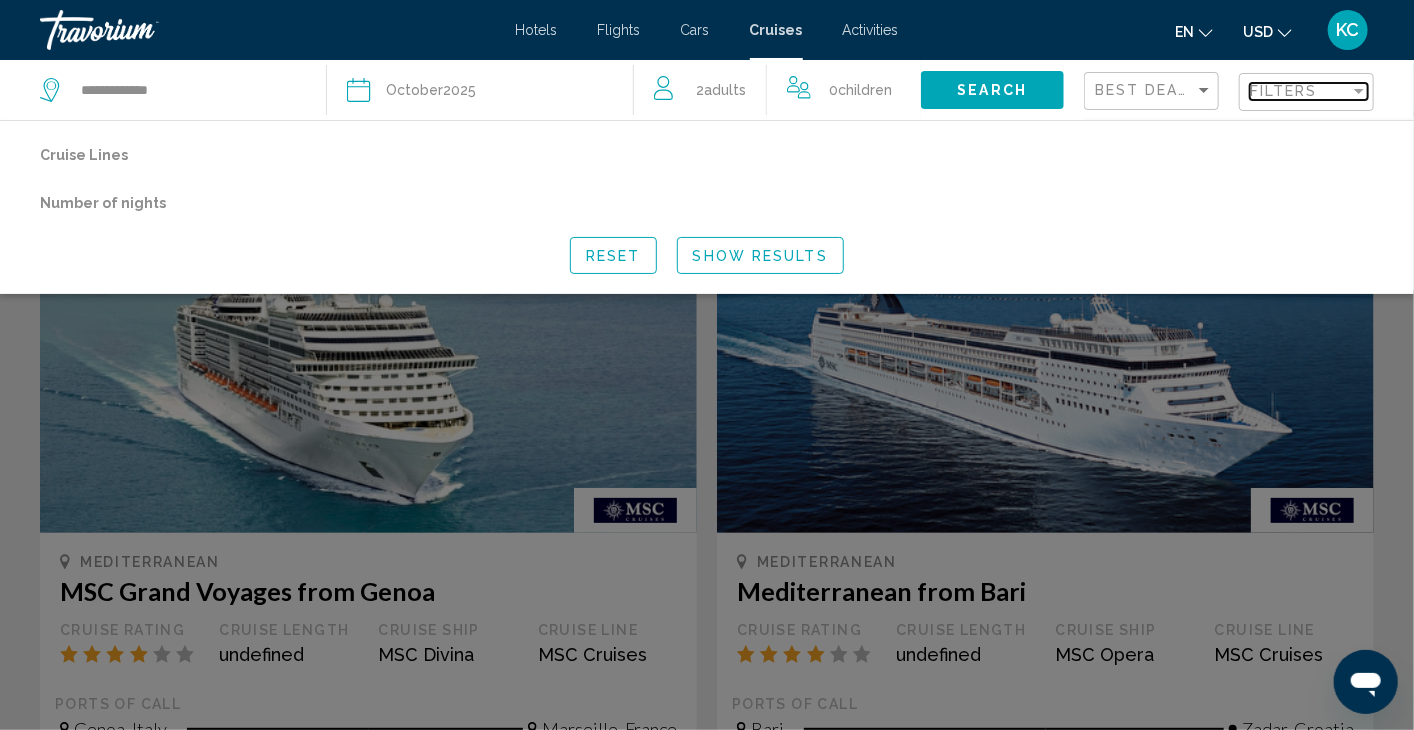 click at bounding box center [1359, 91] 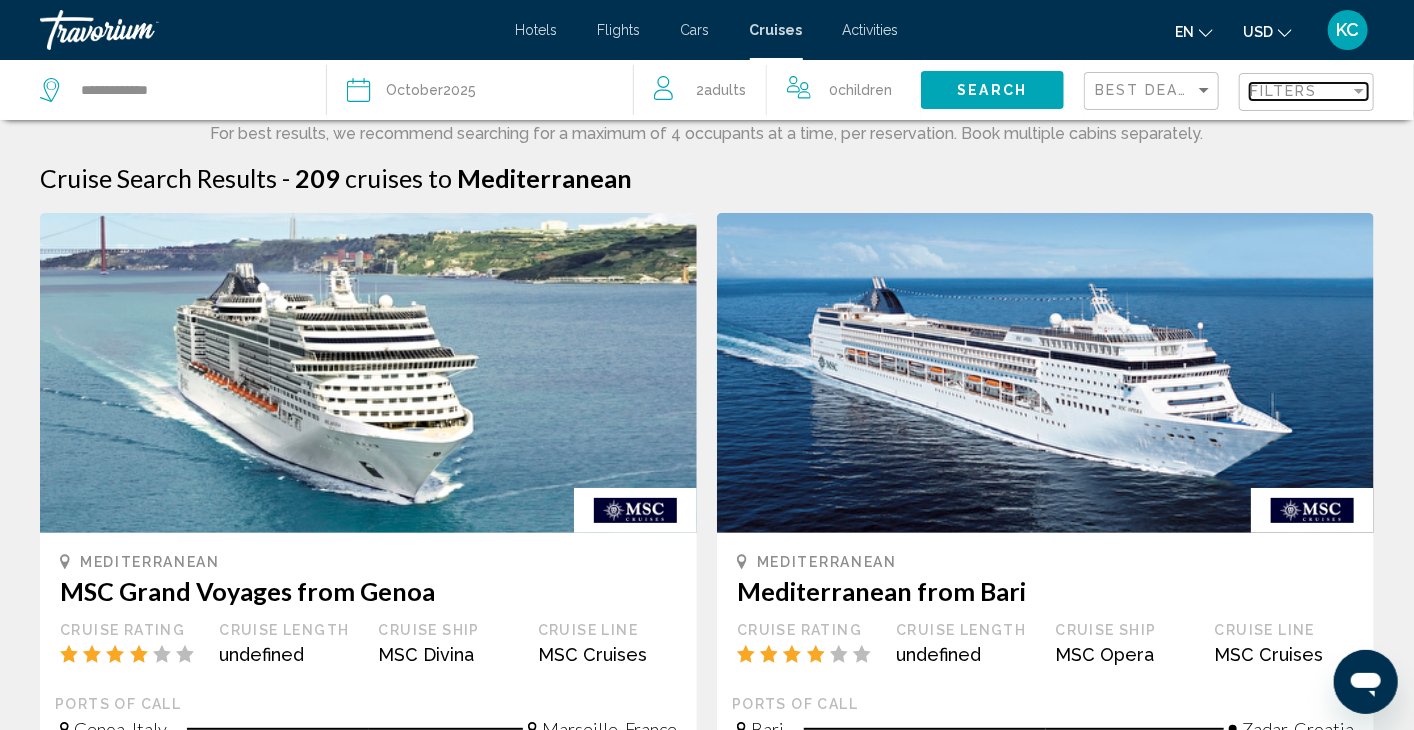 click at bounding box center (1359, 91) 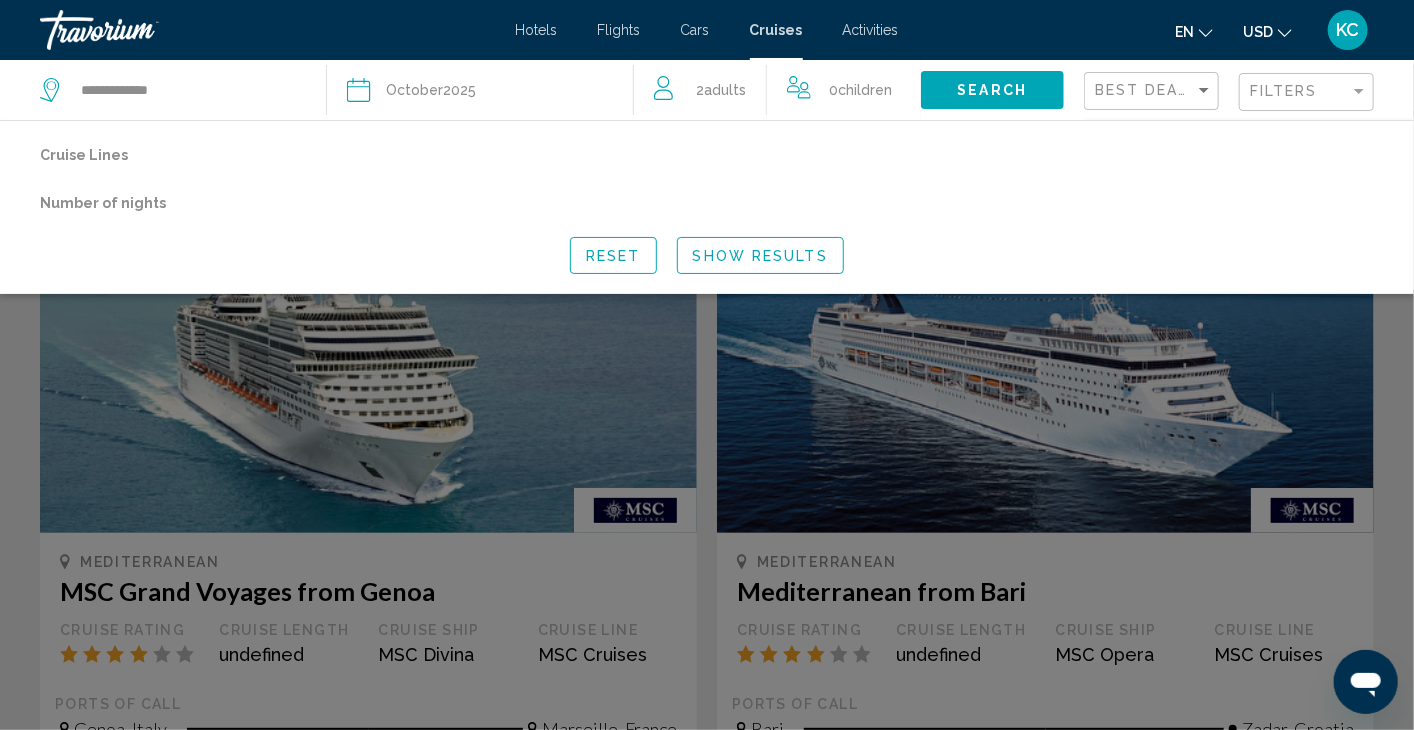 drag, startPoint x: 70, startPoint y: 159, endPoint x: 77, endPoint y: 176, distance: 18.384777 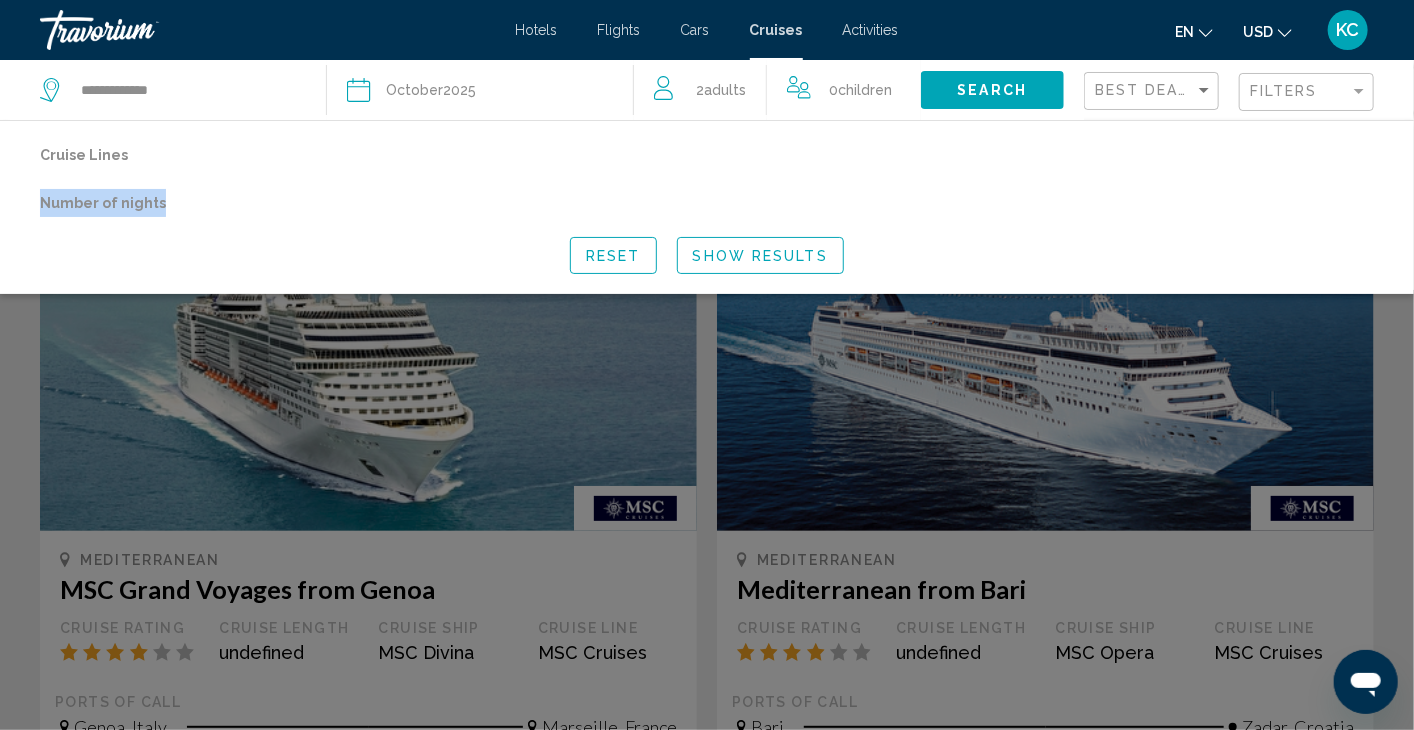 click on "Cruise Lines Number of nights" 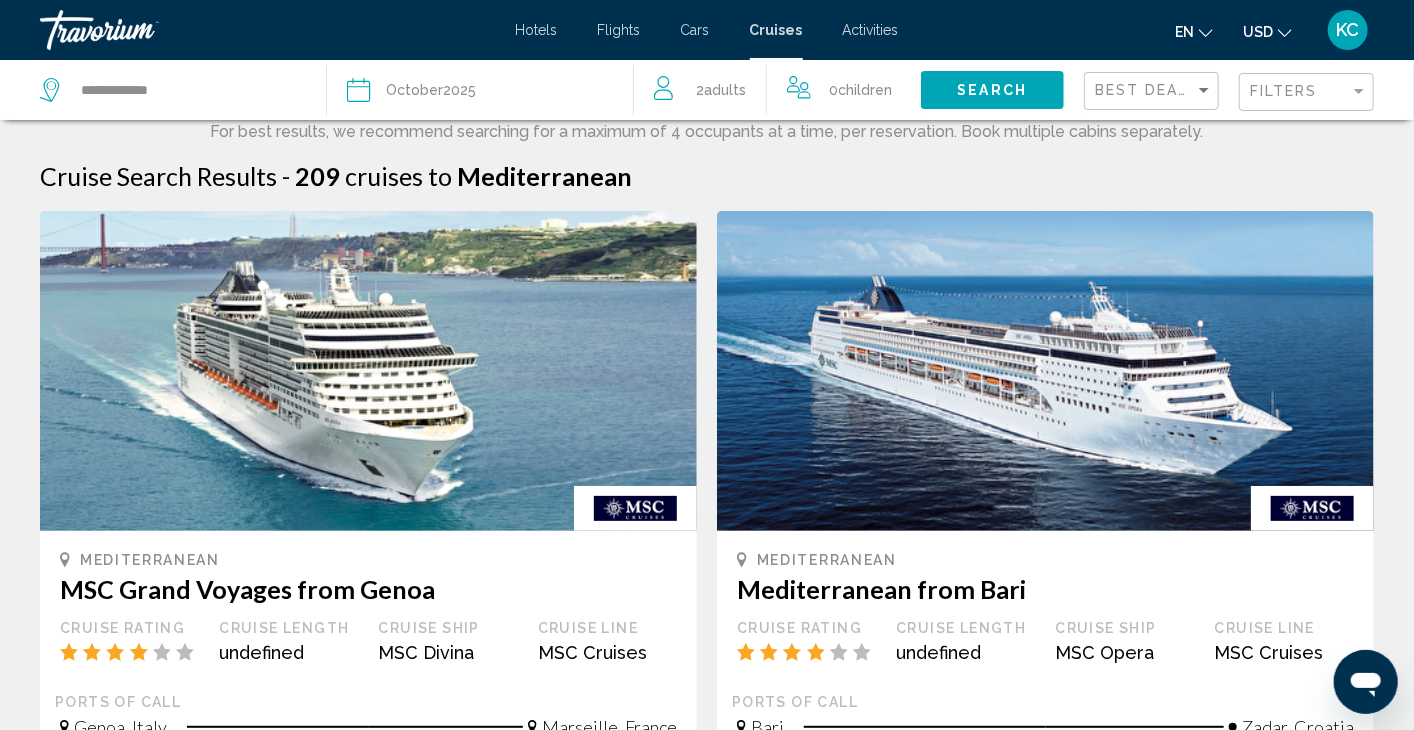 scroll, scrollTop: 176, scrollLeft: 0, axis: vertical 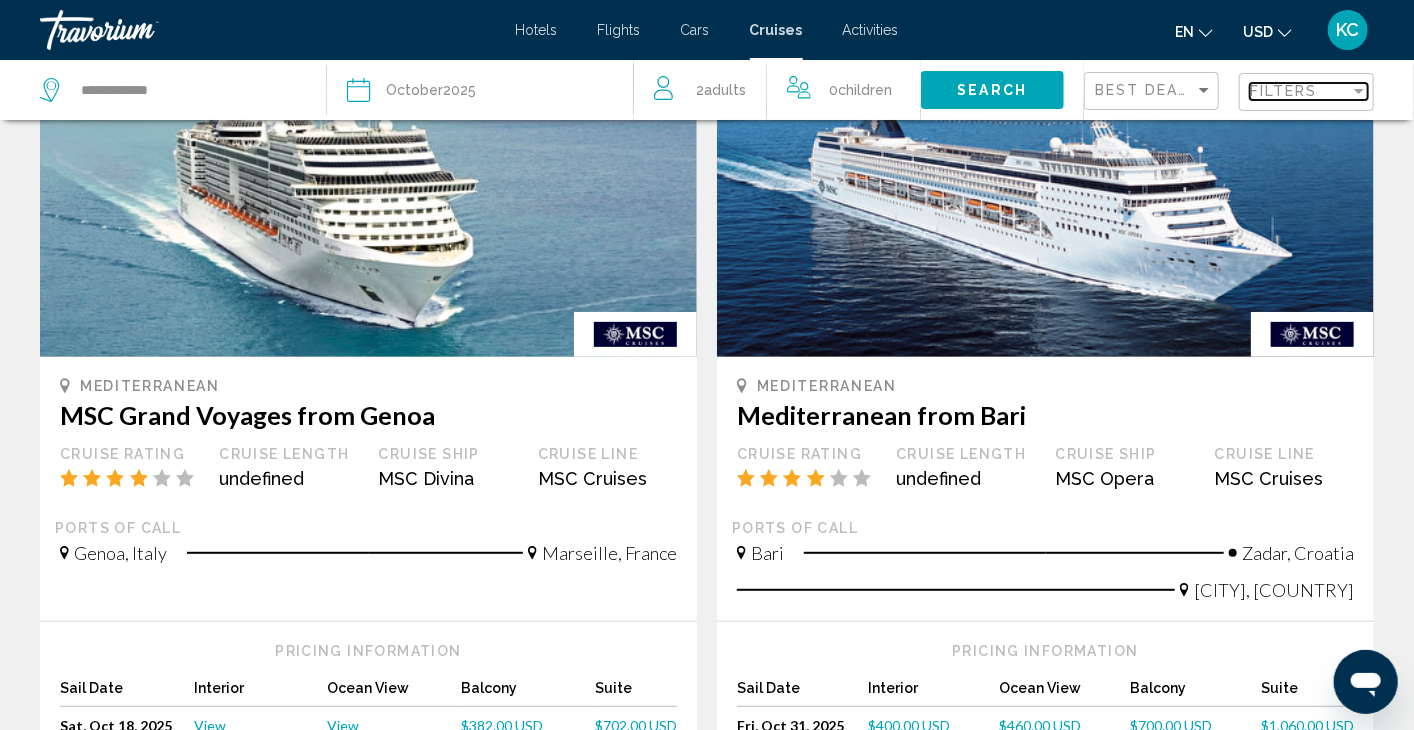 click at bounding box center (1359, 91) 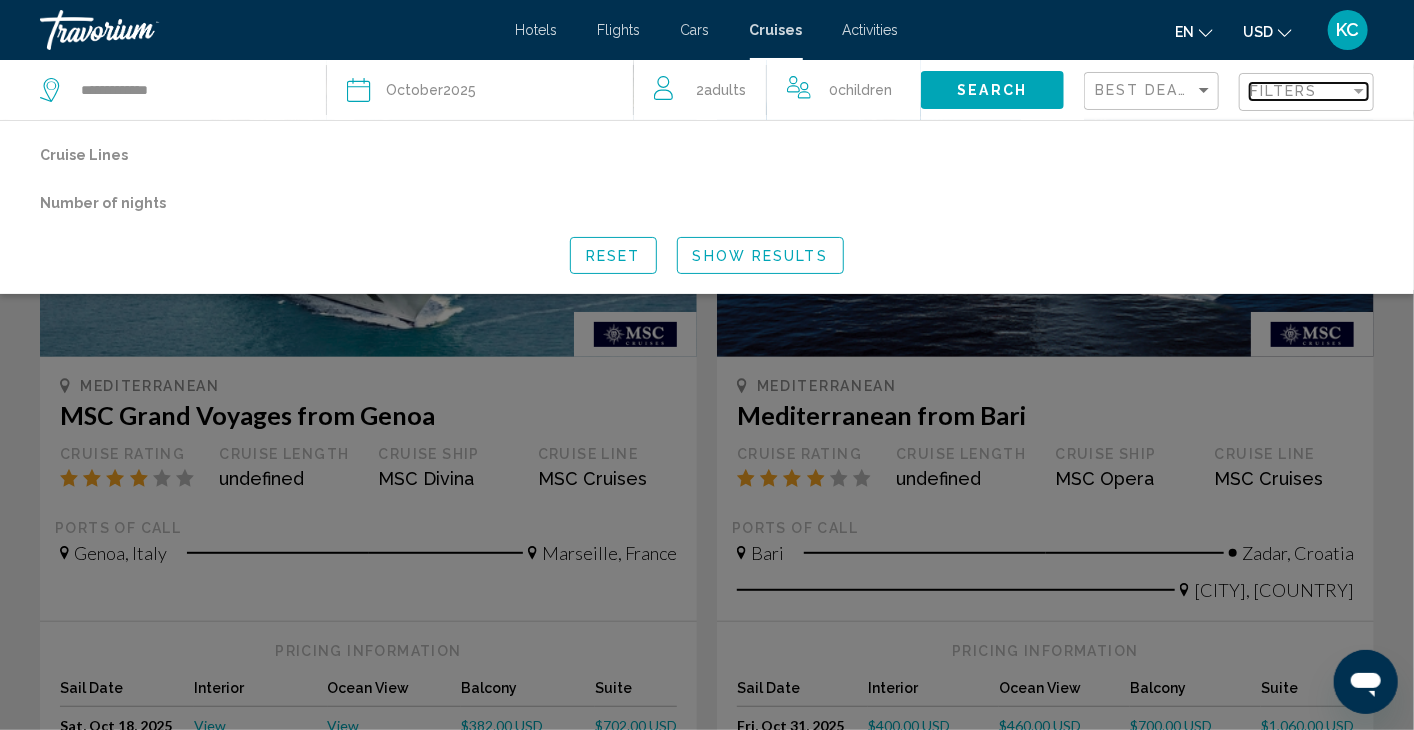 click at bounding box center (1359, 91) 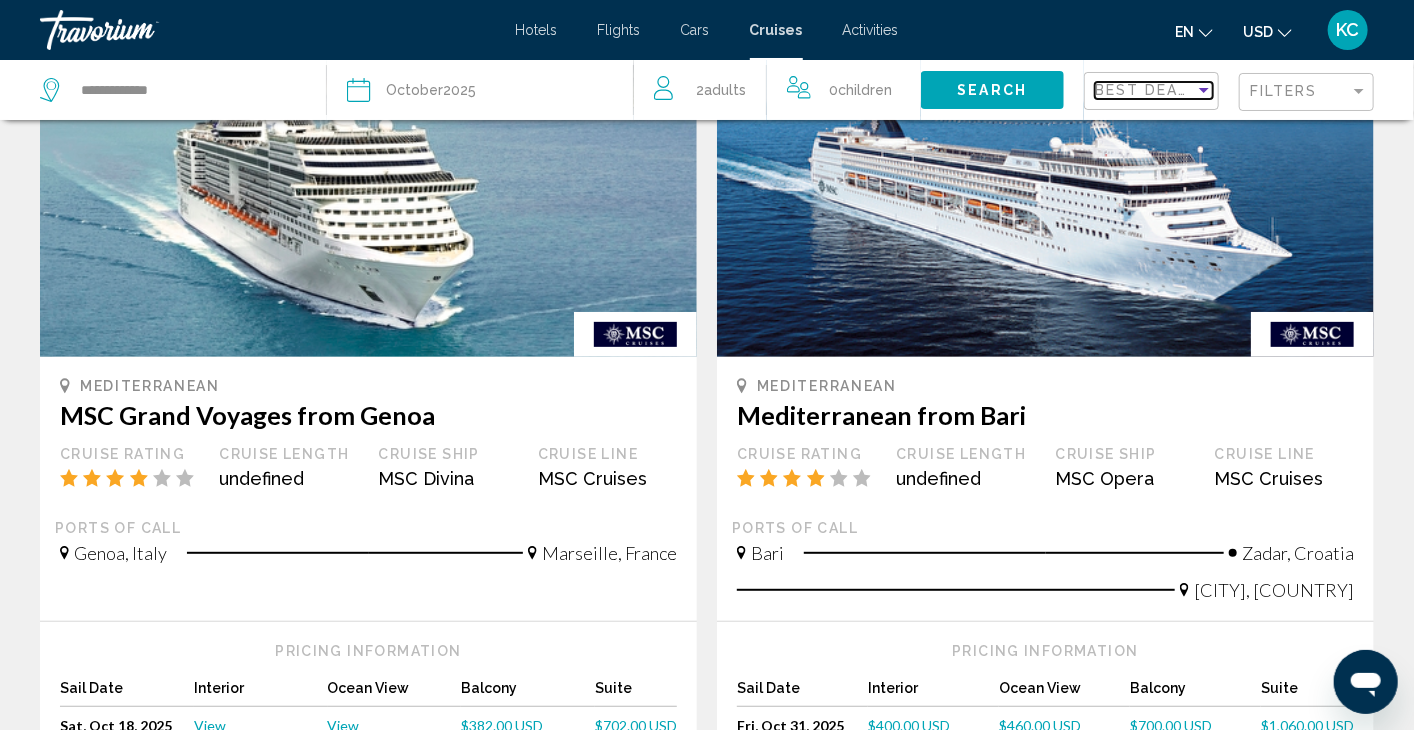 click on "Best Deals" at bounding box center [1147, 90] 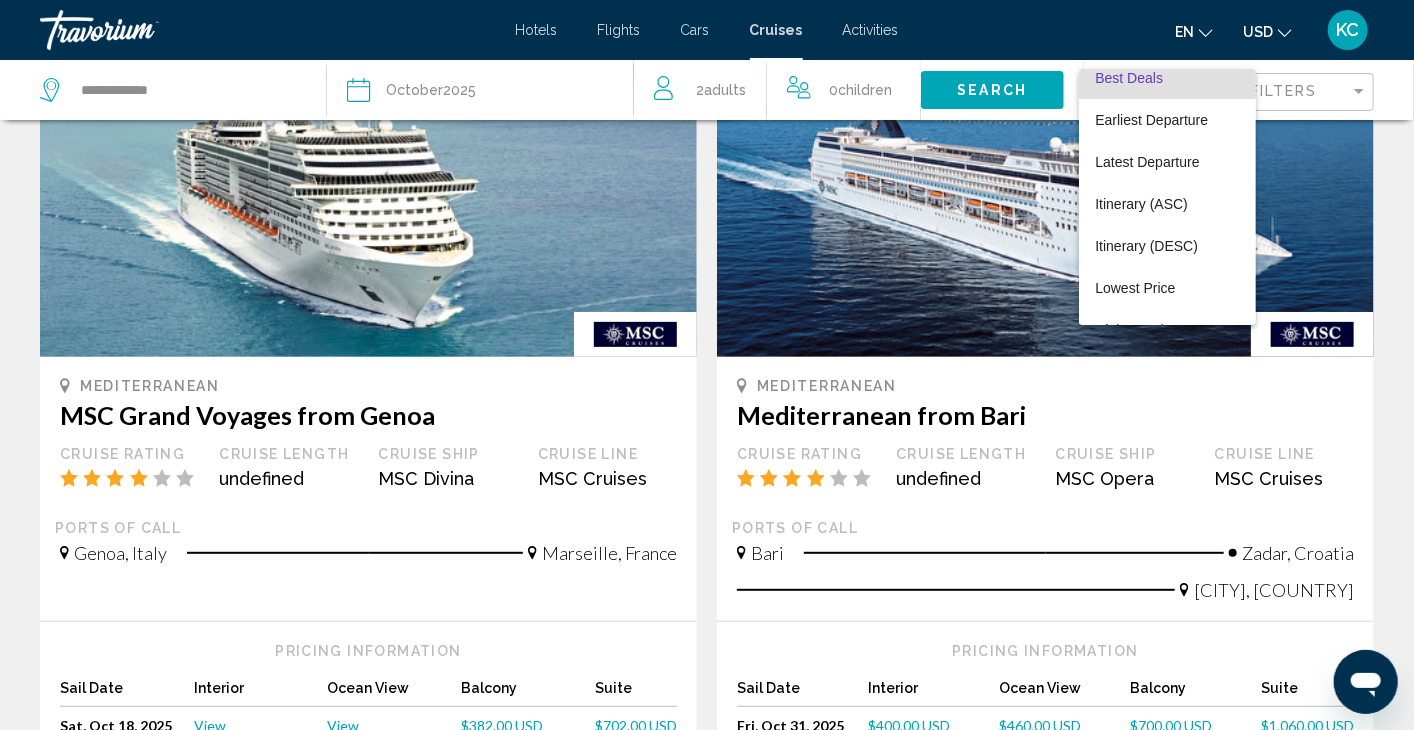 scroll, scrollTop: 37, scrollLeft: 0, axis: vertical 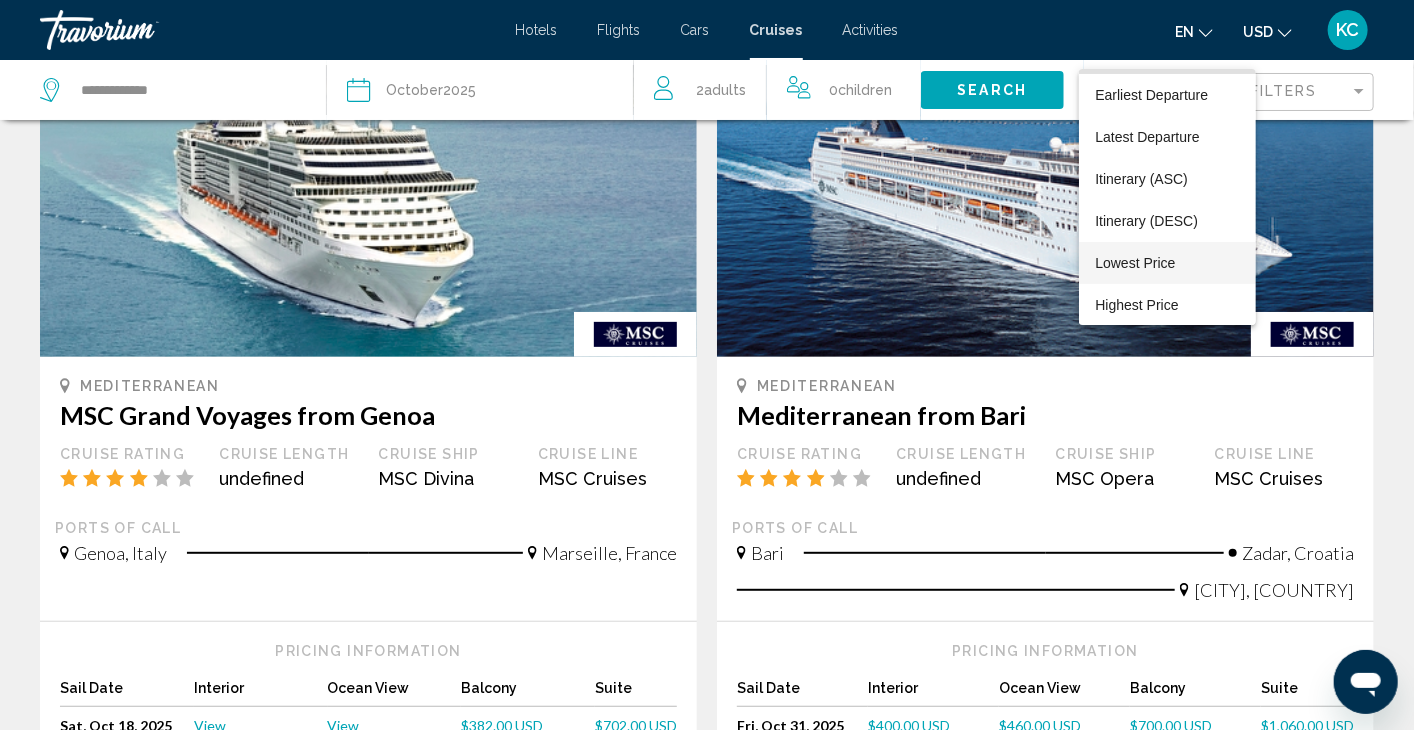 click on "Lowest Price" at bounding box center [1135, 263] 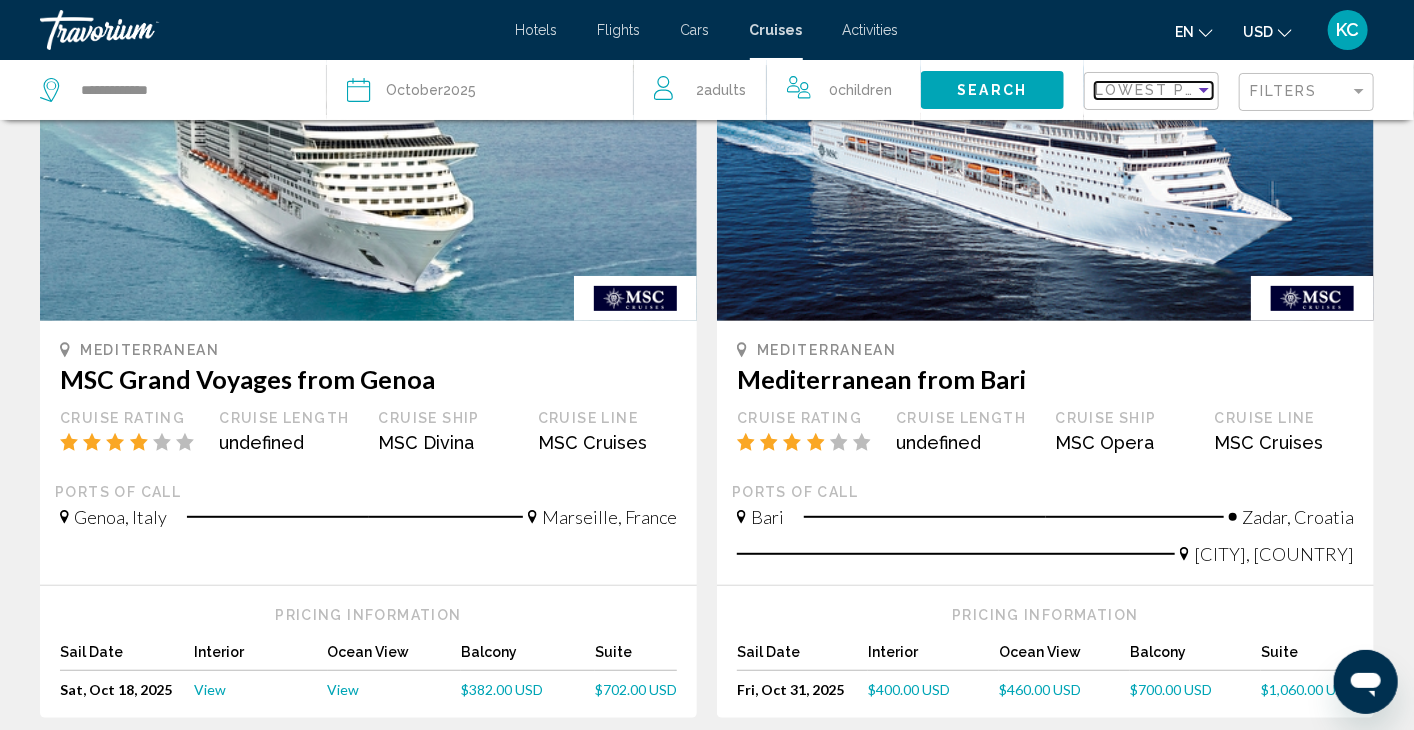 scroll, scrollTop: 0, scrollLeft: 0, axis: both 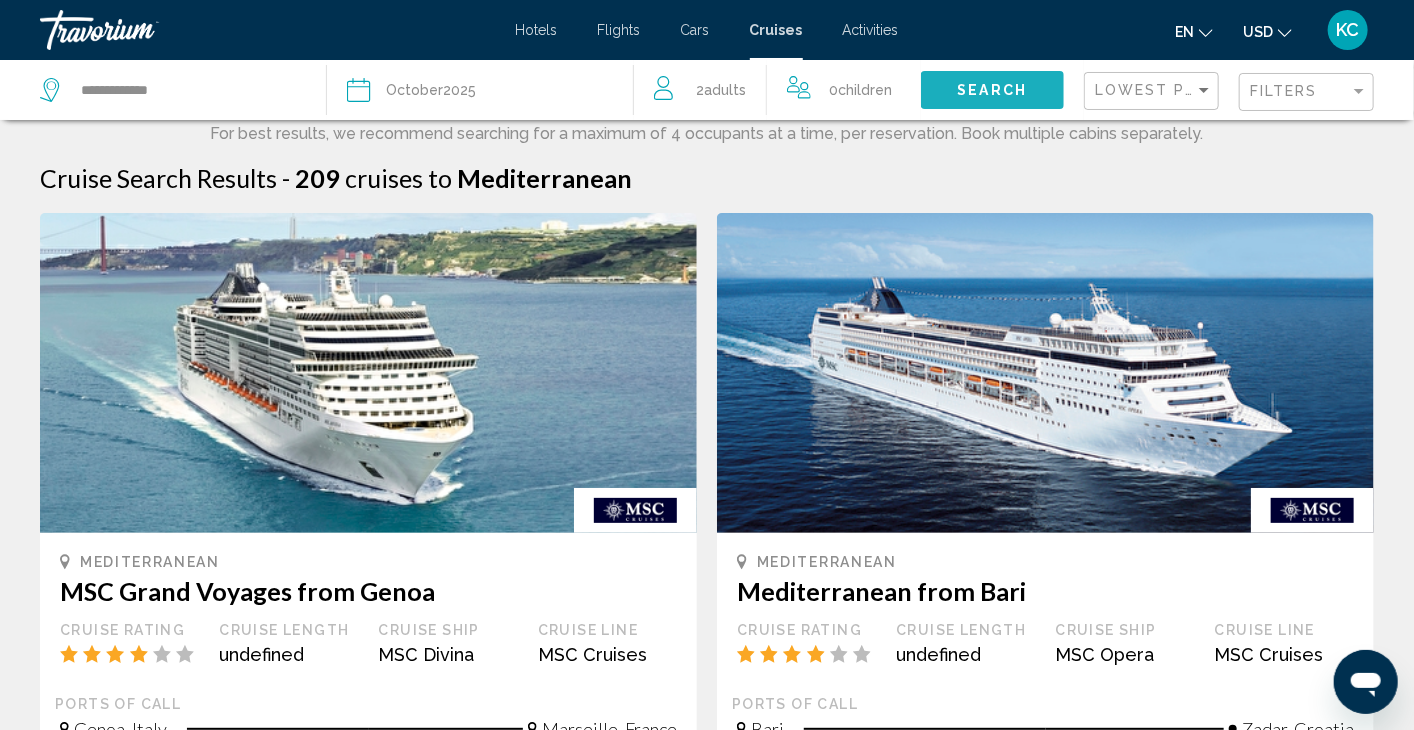 click on "Search" 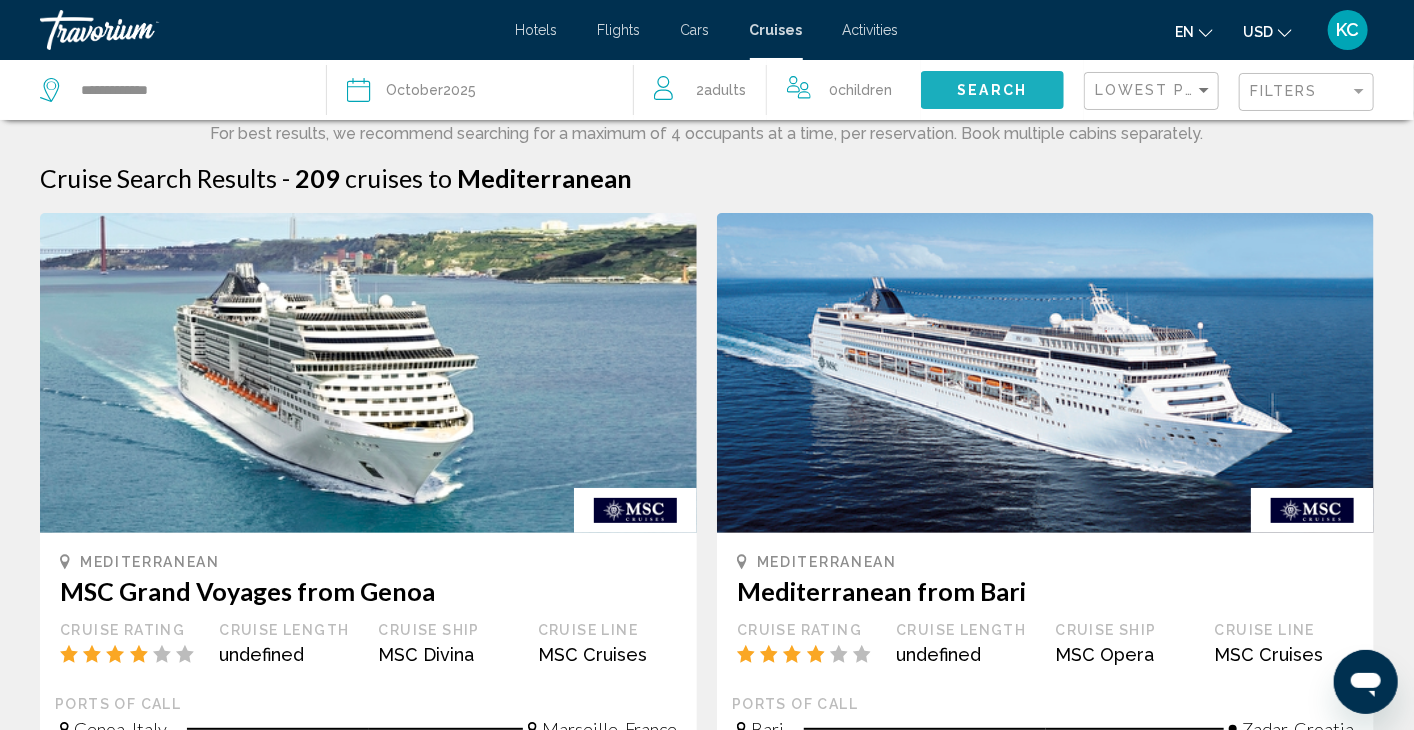 click on "Search" 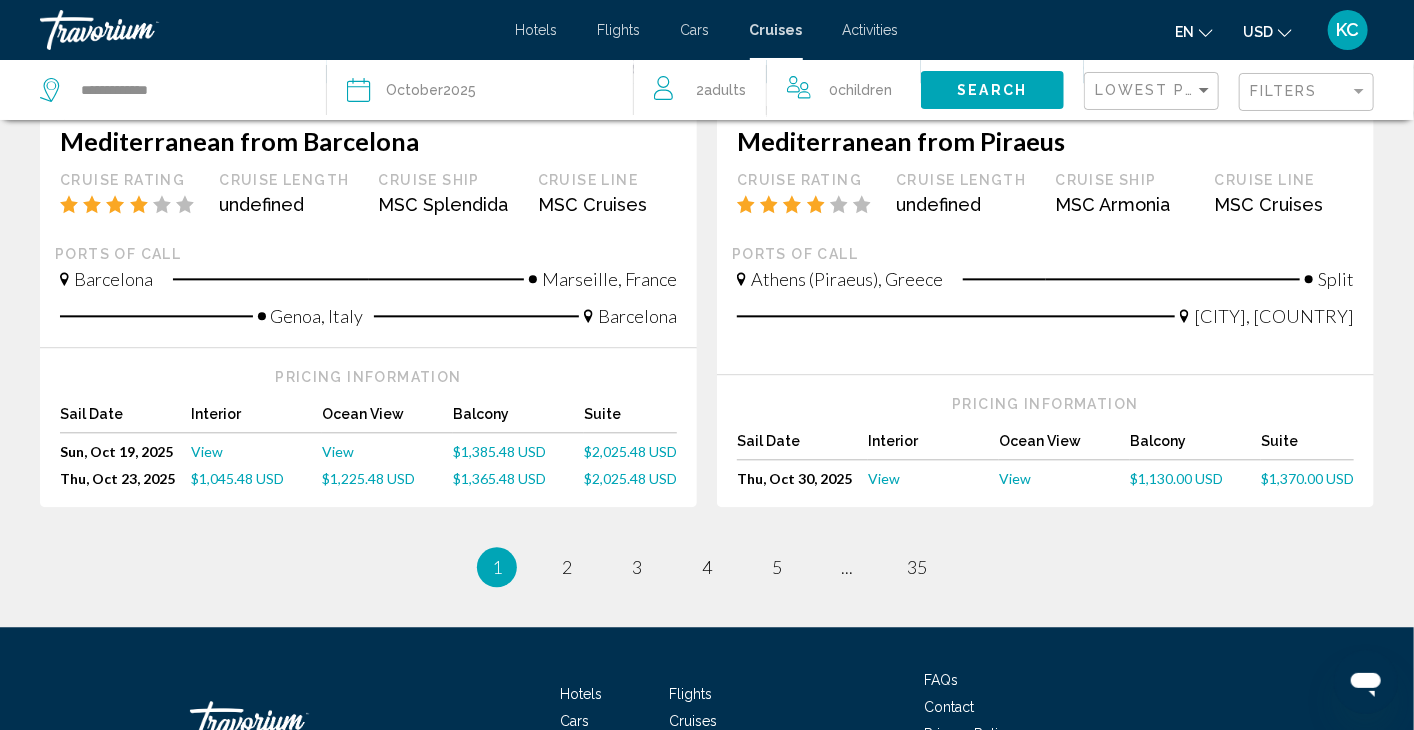 scroll, scrollTop: 2137, scrollLeft: 0, axis: vertical 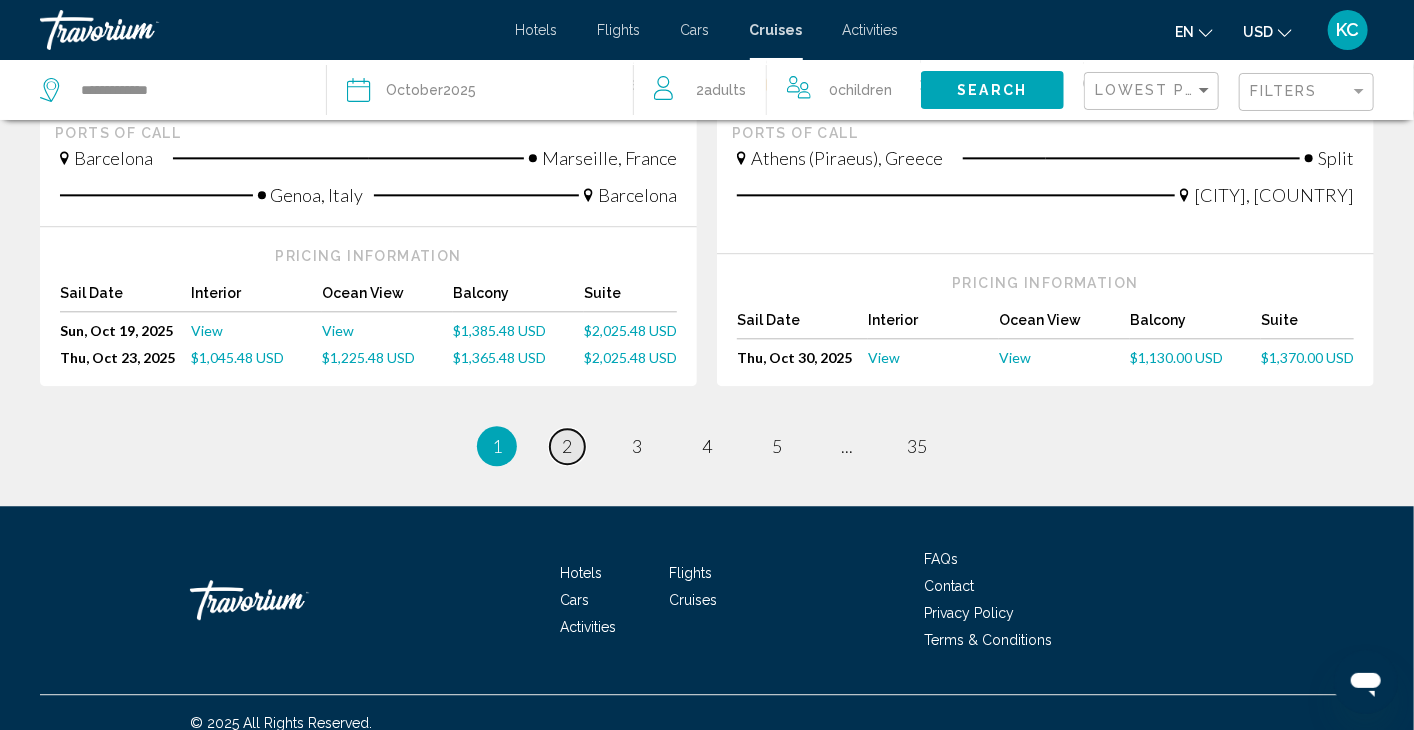 click on "2" at bounding box center (567, 446) 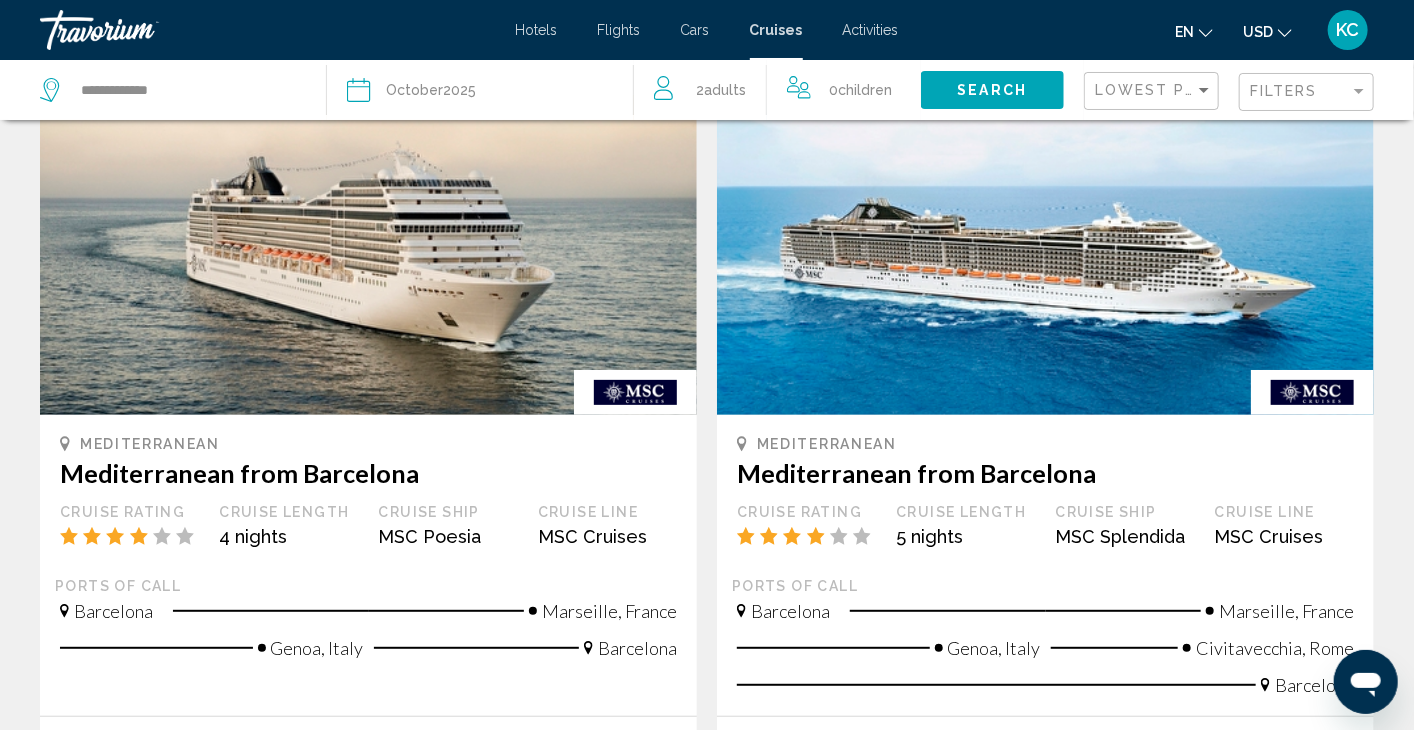 scroll, scrollTop: 0, scrollLeft: 0, axis: both 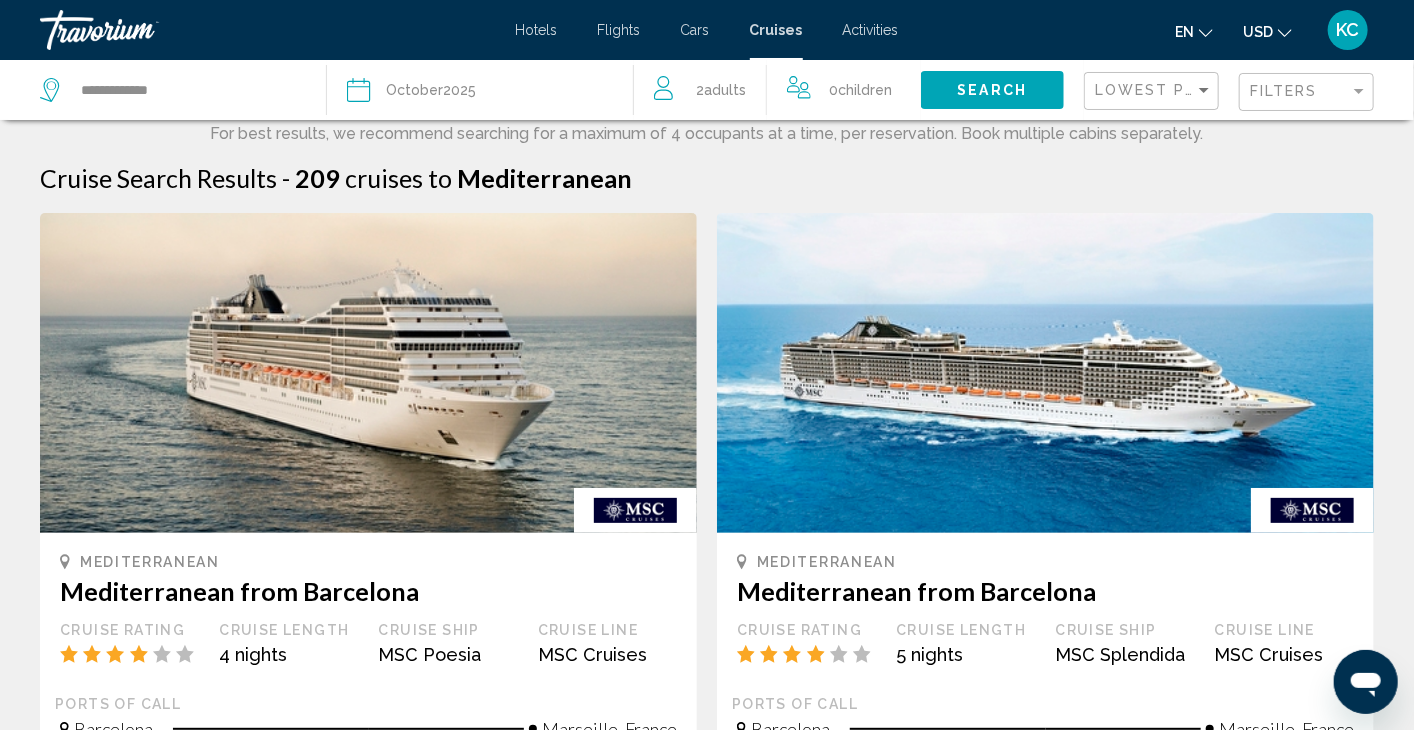 click at bounding box center (1045, 373) 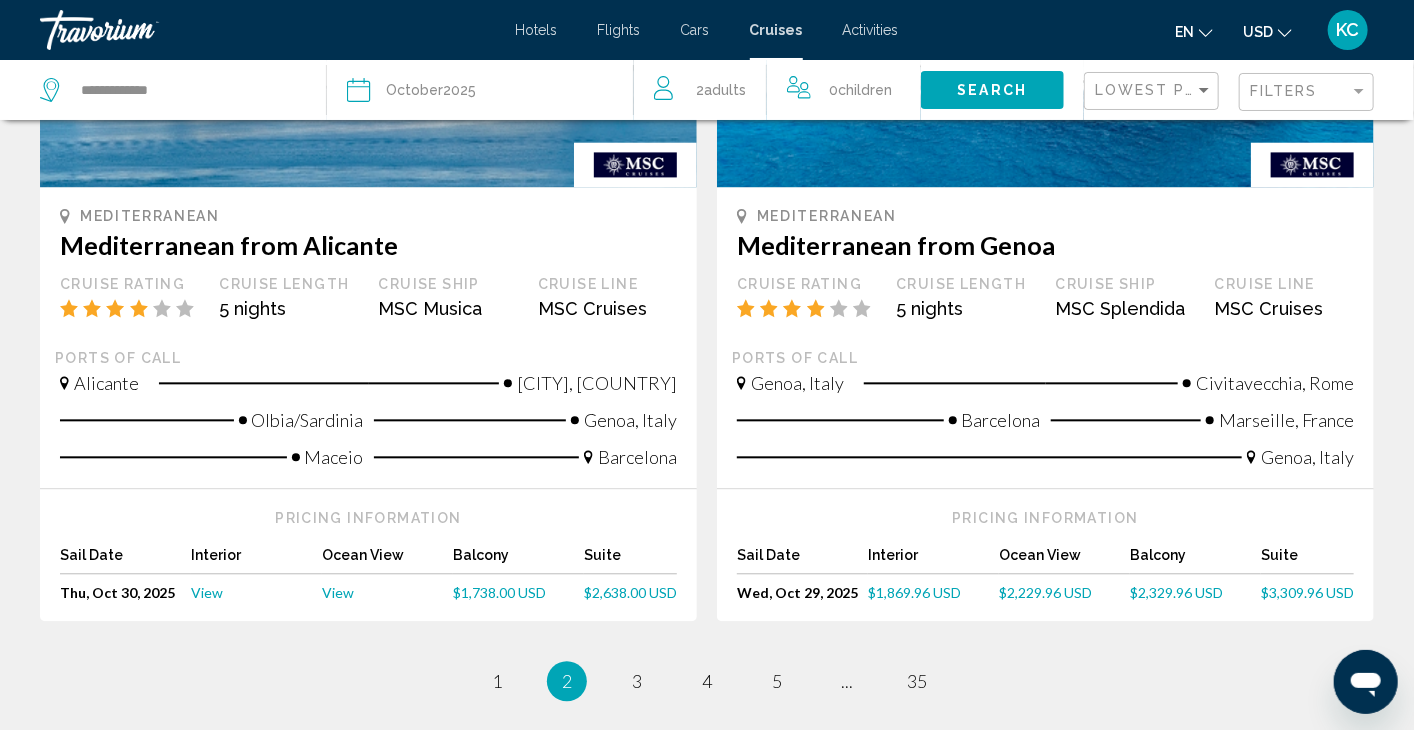 scroll, scrollTop: 1928, scrollLeft: 0, axis: vertical 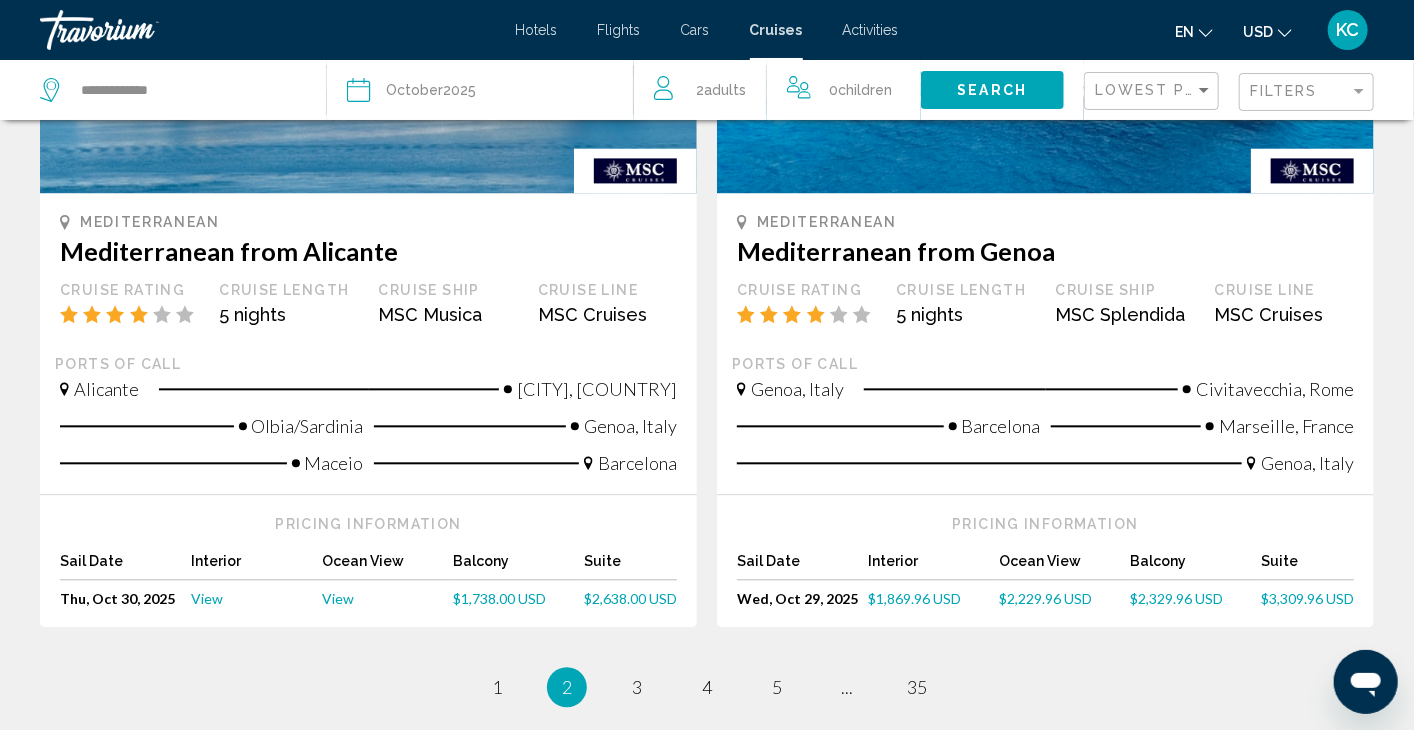 click on "Sail Date Interior Ocean View Balcony Suite  [DAY], [MONTH] [DAY], [YEAR]   [MONTH] [DAY], [YEAR]  $1,869.96 USD $2,229.96 USD $2,329.96 USD $3,309.96 USD" at bounding box center [1045, 585] 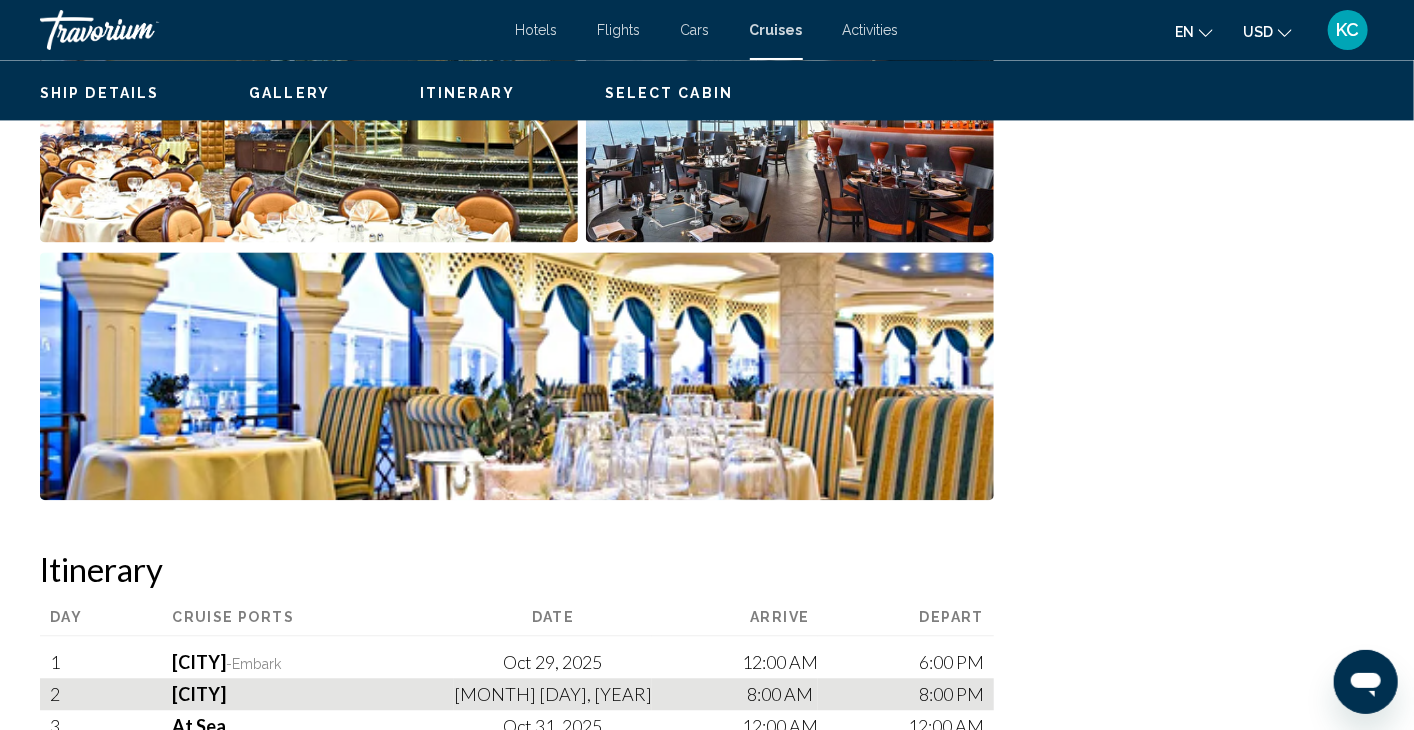 scroll, scrollTop: 0, scrollLeft: 0, axis: both 